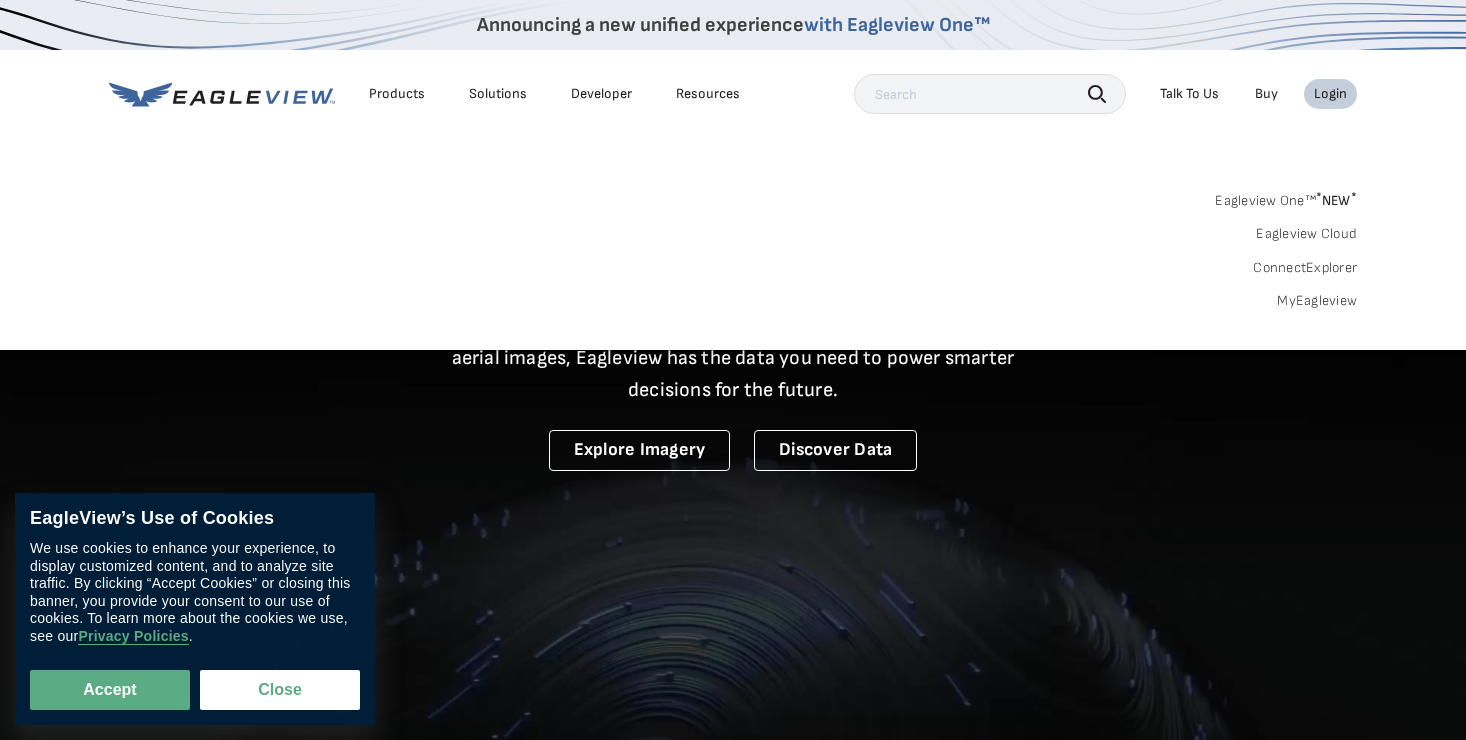scroll, scrollTop: 0, scrollLeft: 0, axis: both 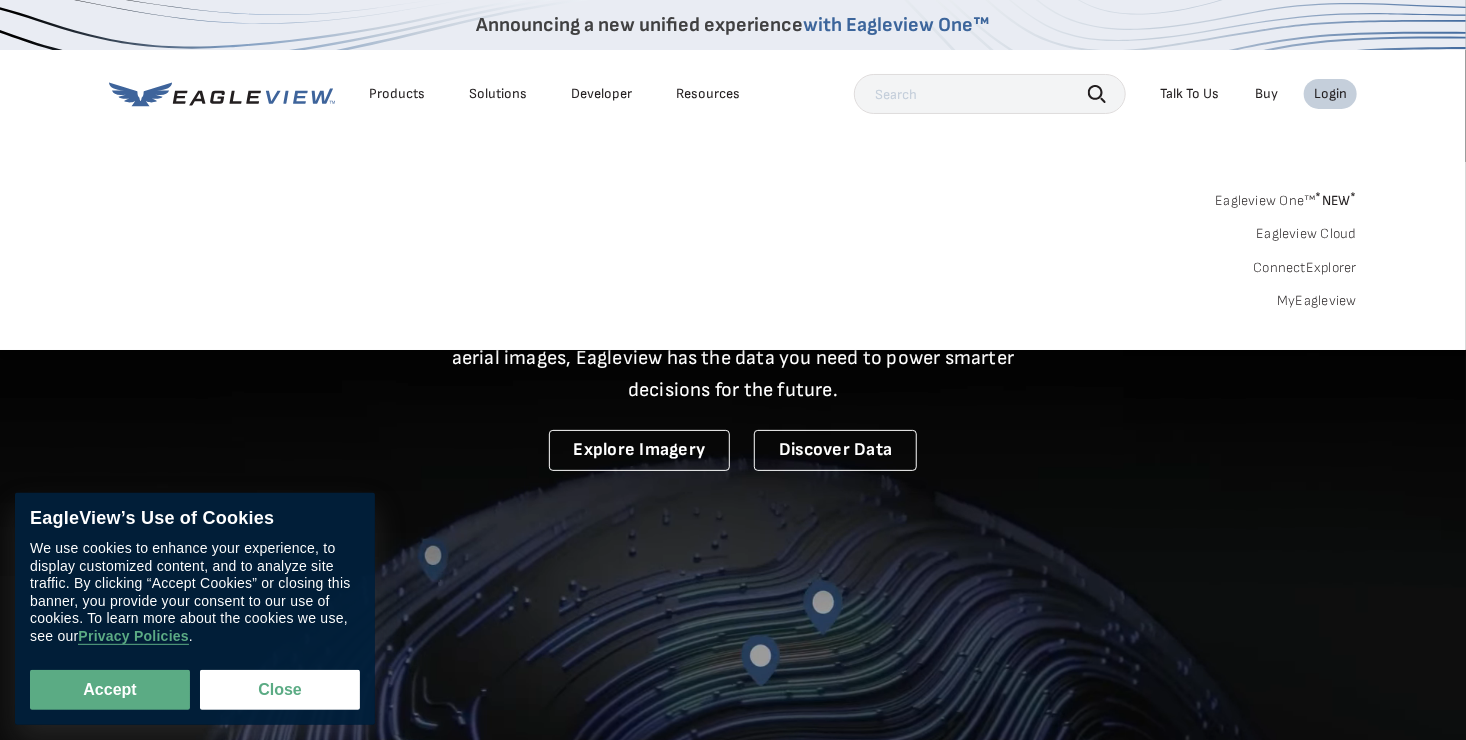click on "MyEagleview" at bounding box center [1317, 301] 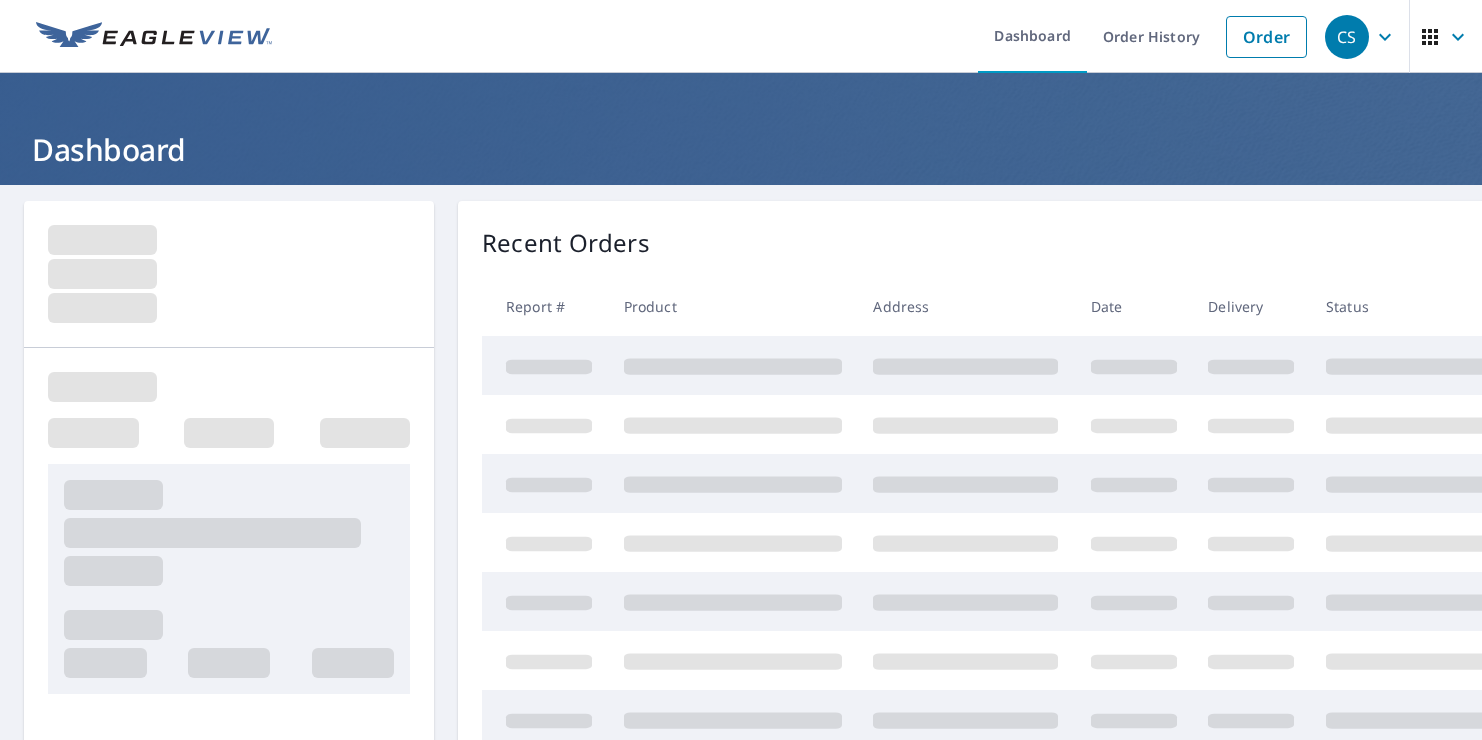 scroll, scrollTop: 0, scrollLeft: 0, axis: both 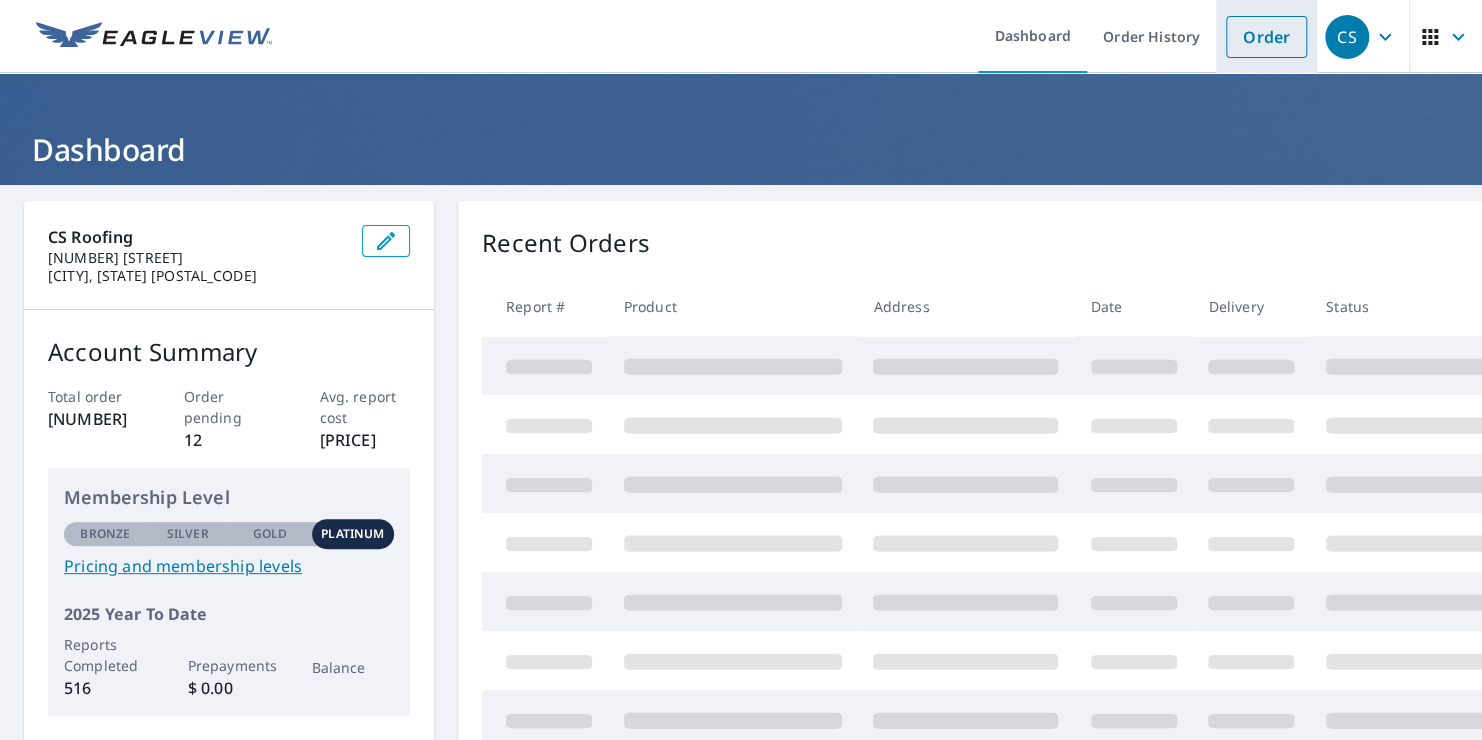 click on "Order" at bounding box center [1266, 37] 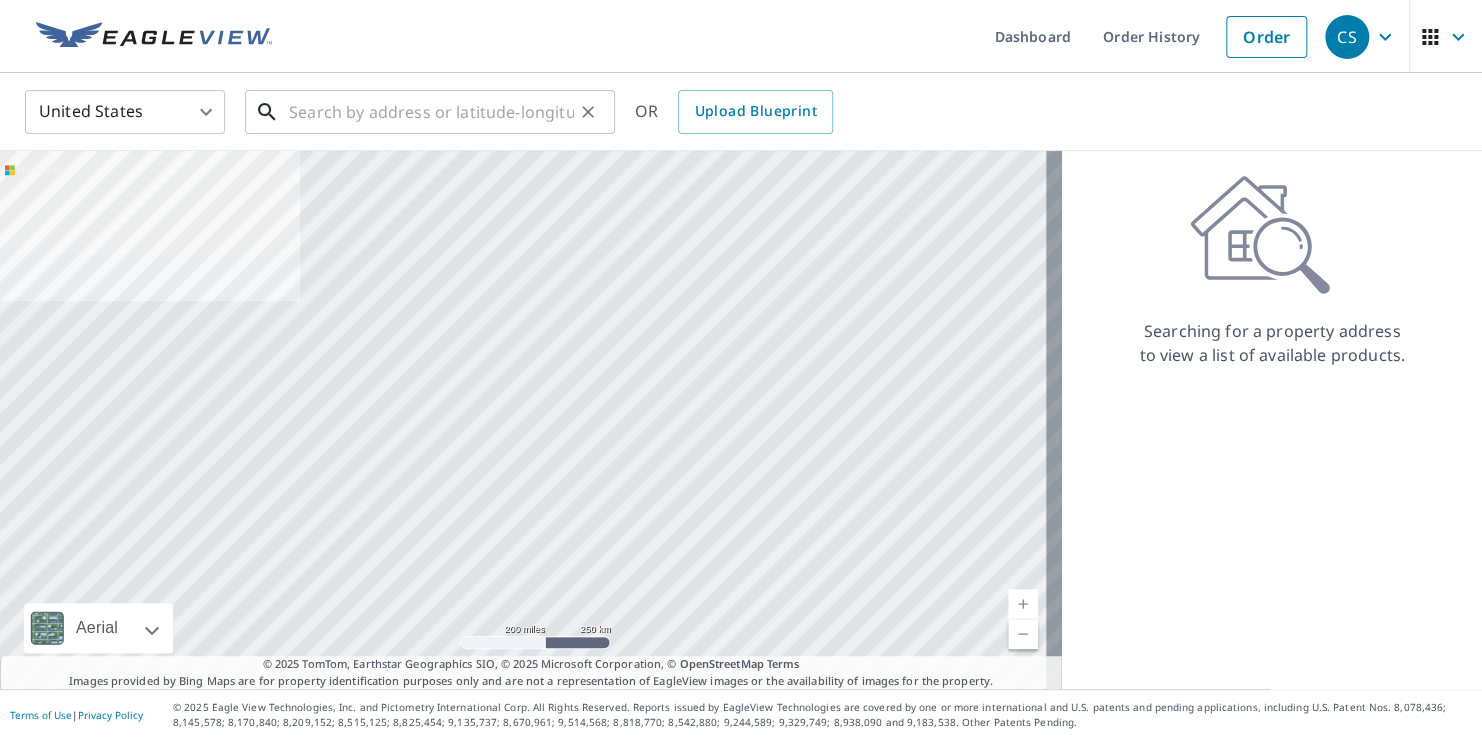 click at bounding box center [431, 112] 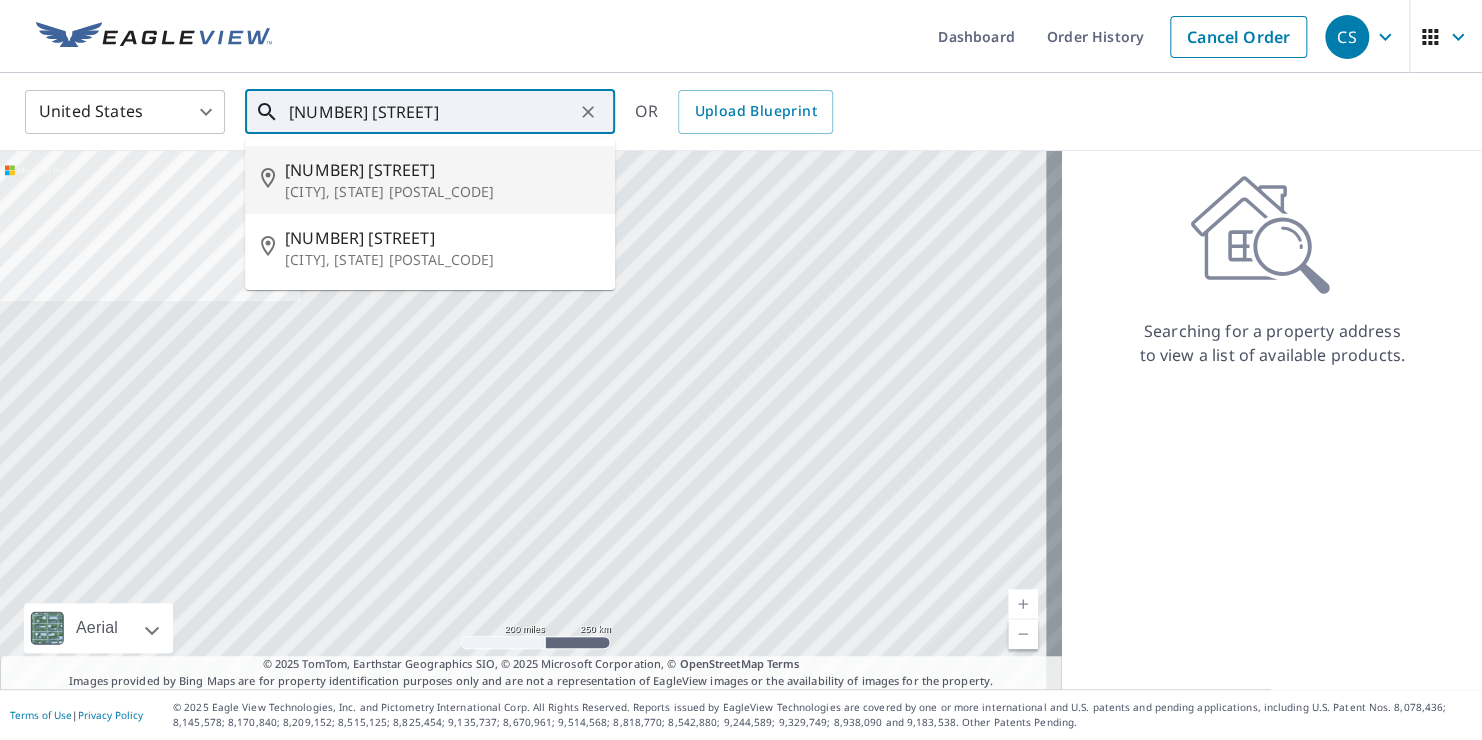click on "[NUMBER] [STREET]" at bounding box center (442, 170) 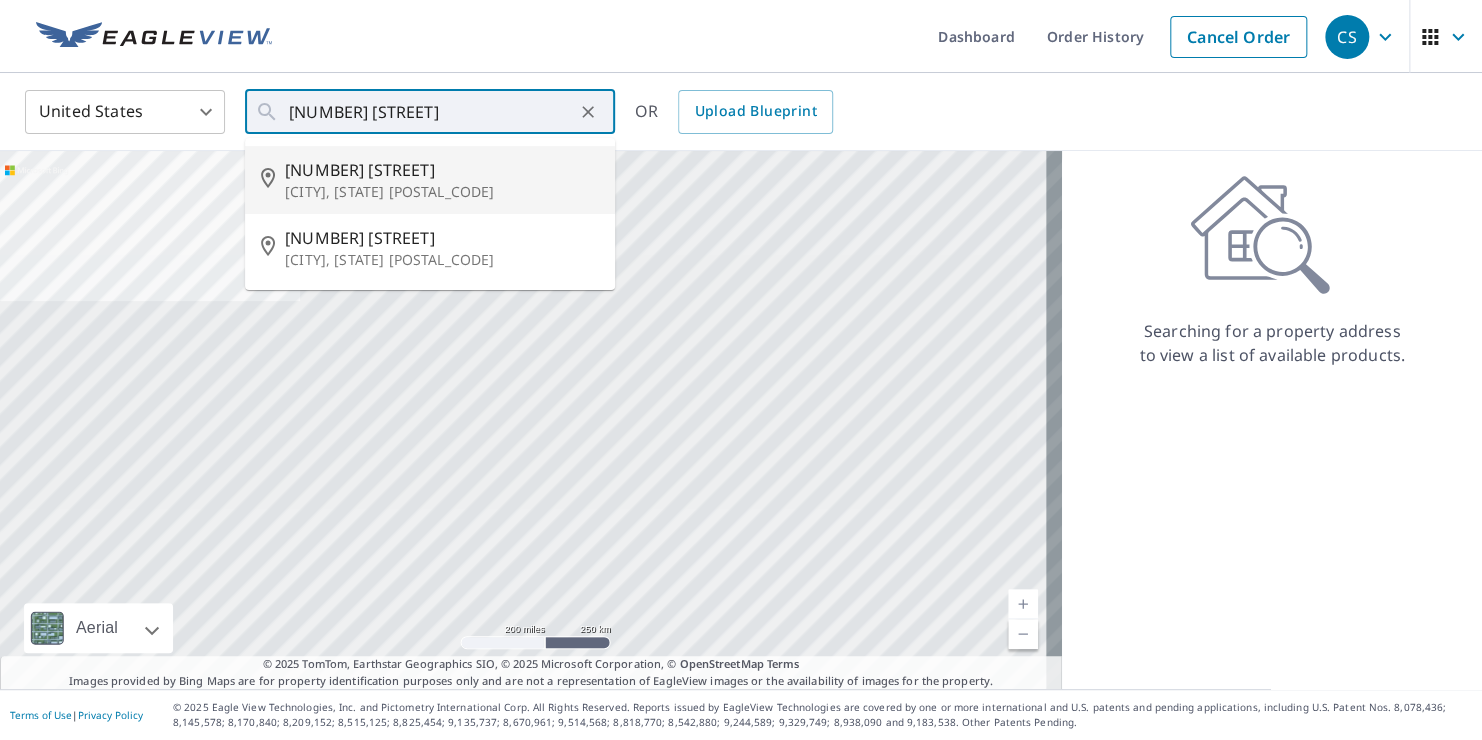 type on "[NUMBER] [STREET] [CITY], [STATE] [POSTAL_CODE]" 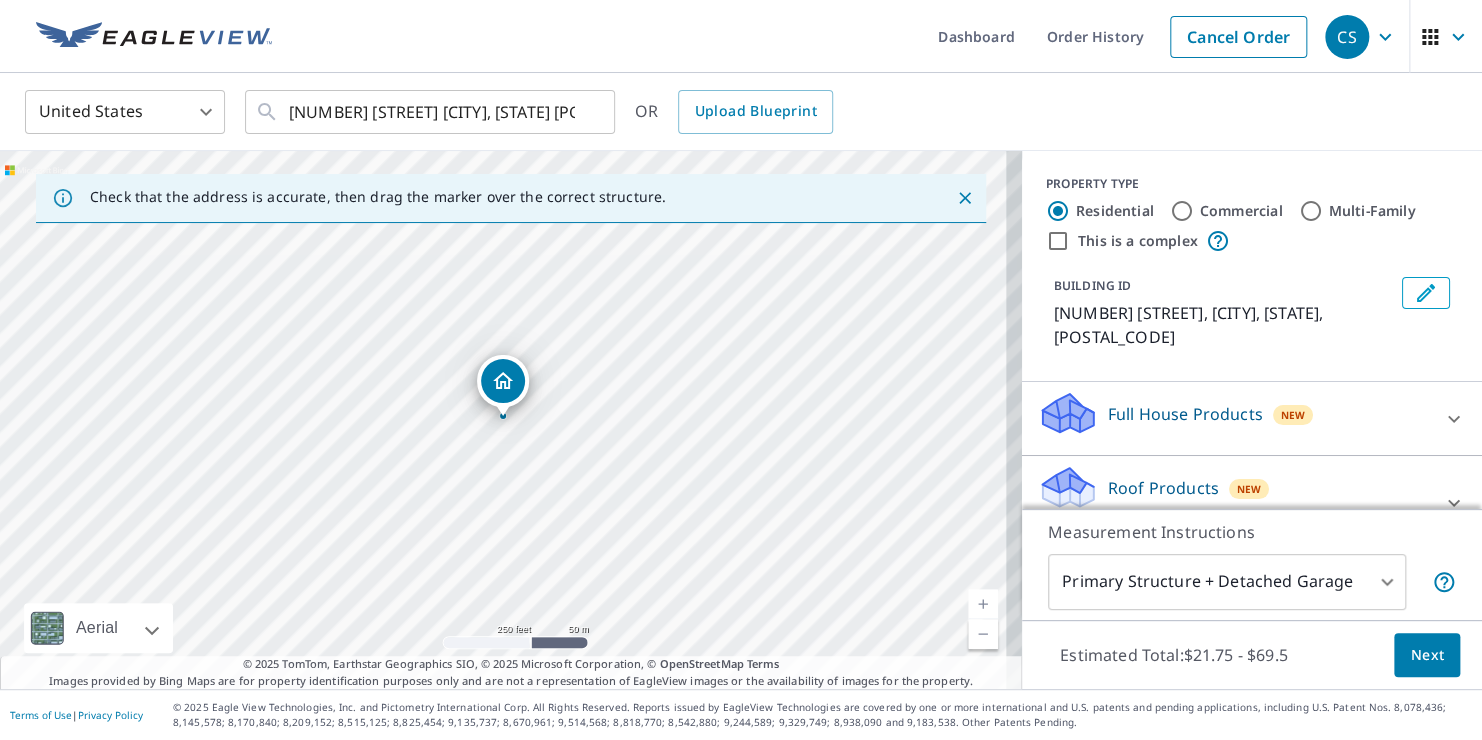 click on "Next" at bounding box center [1427, 655] 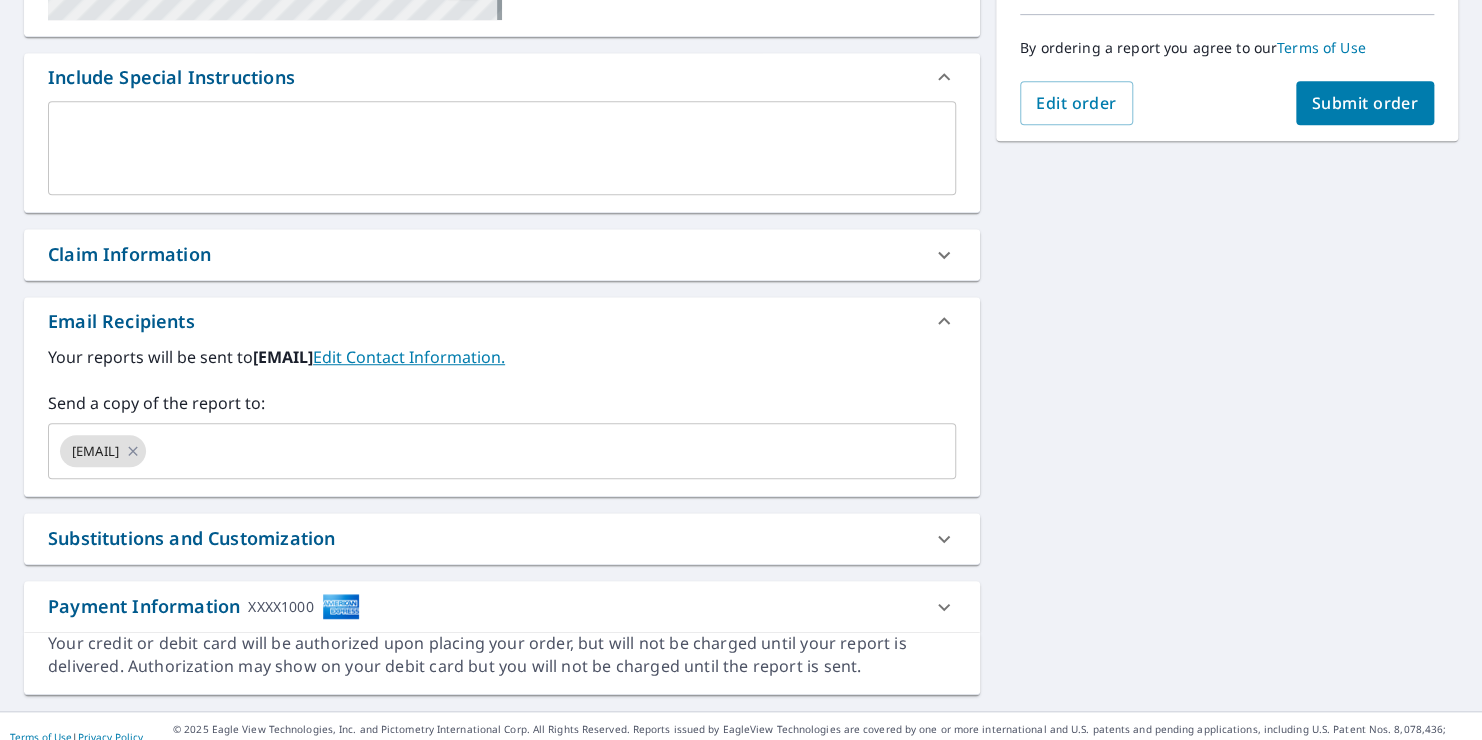 scroll, scrollTop: 503, scrollLeft: 0, axis: vertical 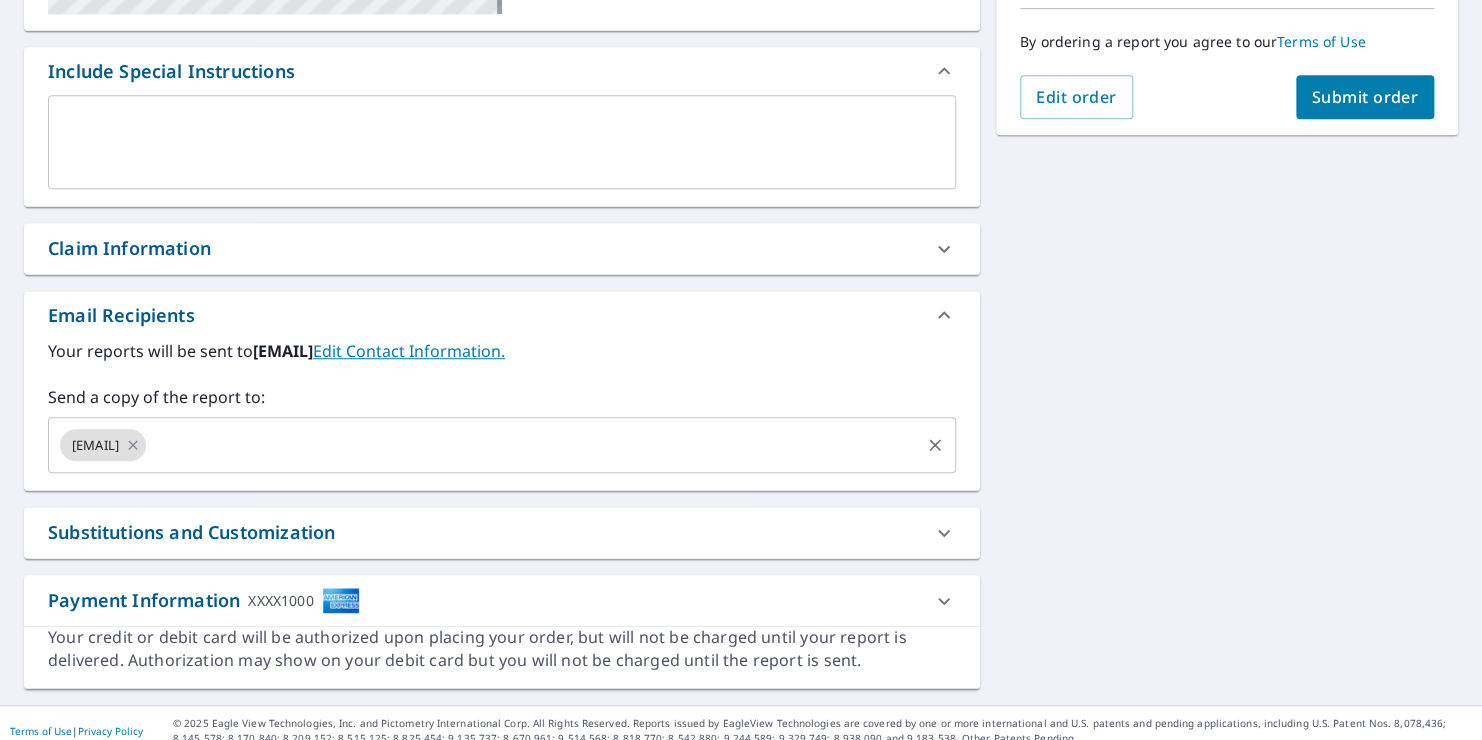 click at bounding box center [533, 445] 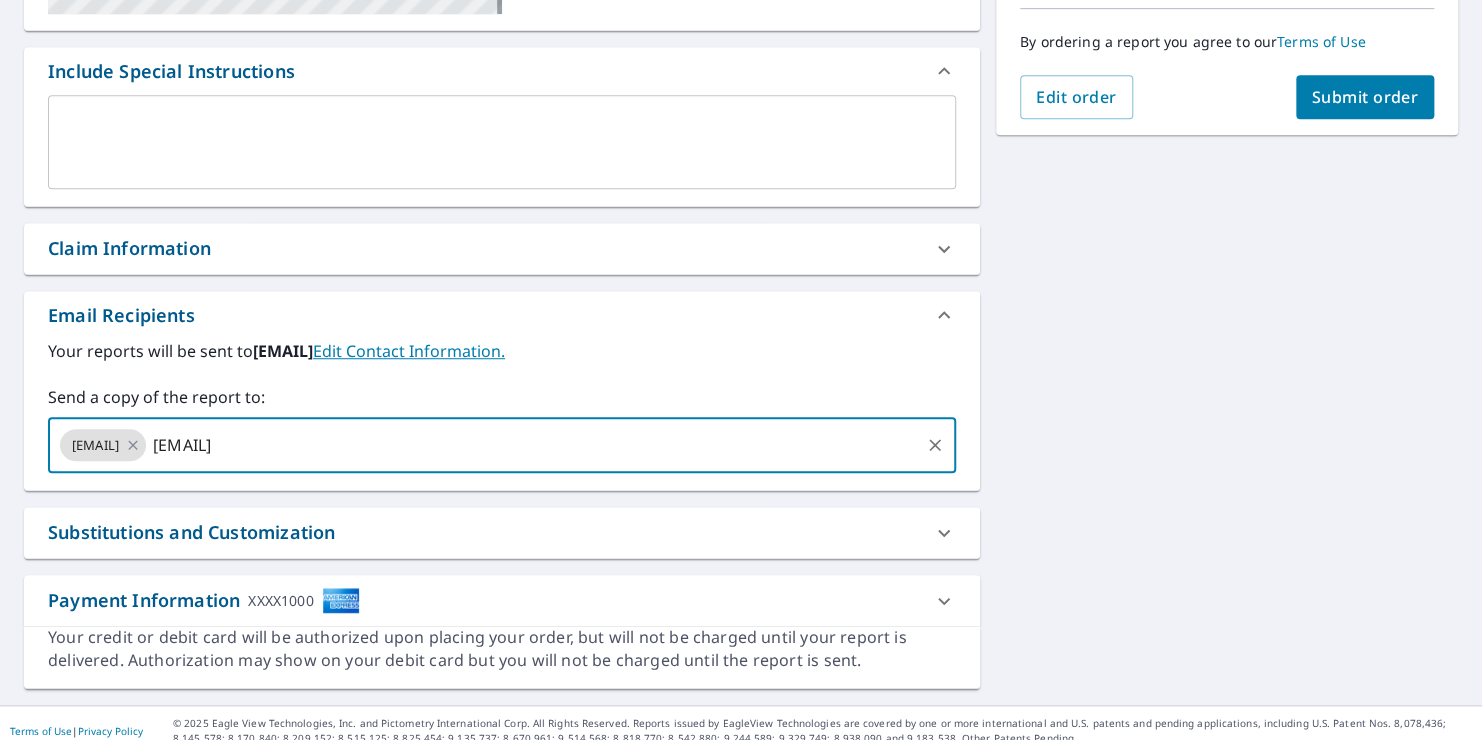 type on "[EMAIL]" 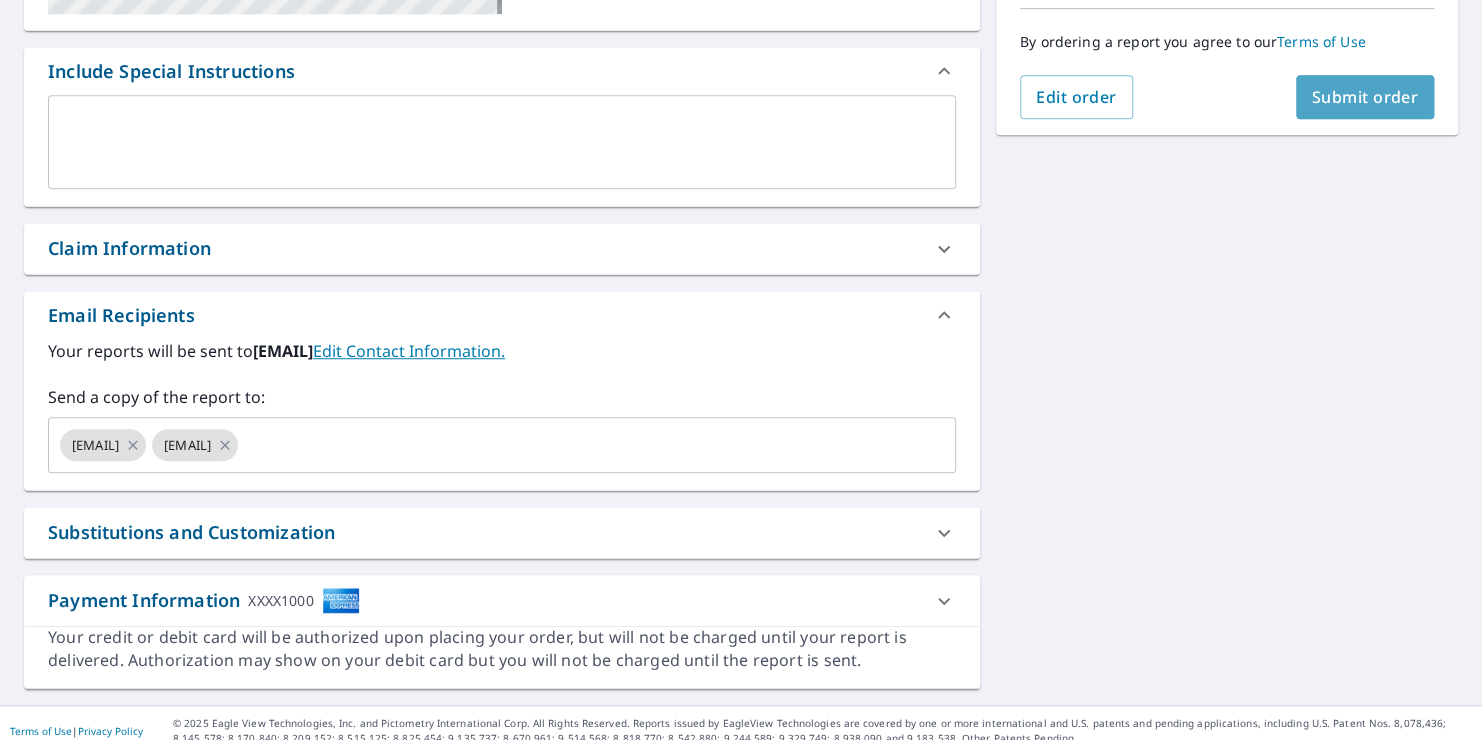 click on "Submit order" at bounding box center [1365, 97] 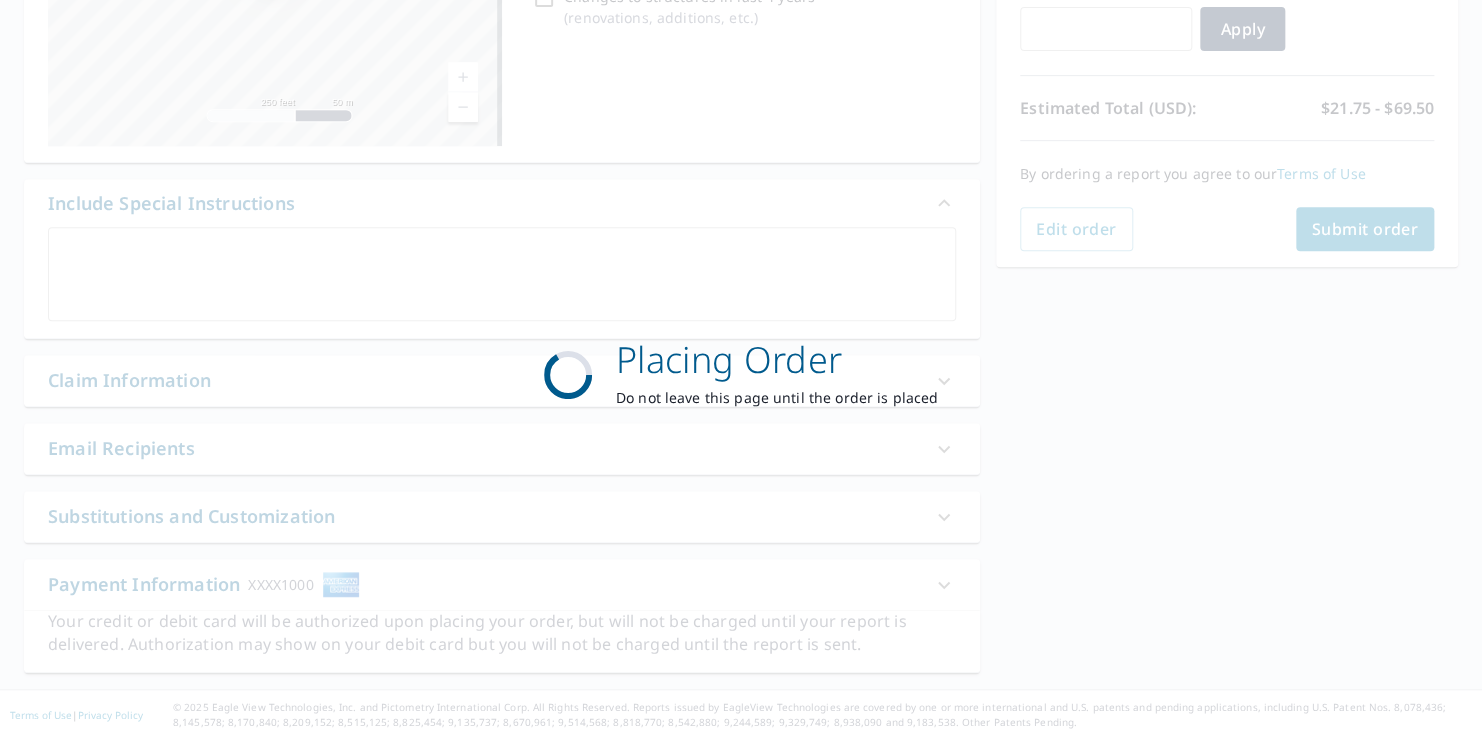 scroll, scrollTop: 369, scrollLeft: 0, axis: vertical 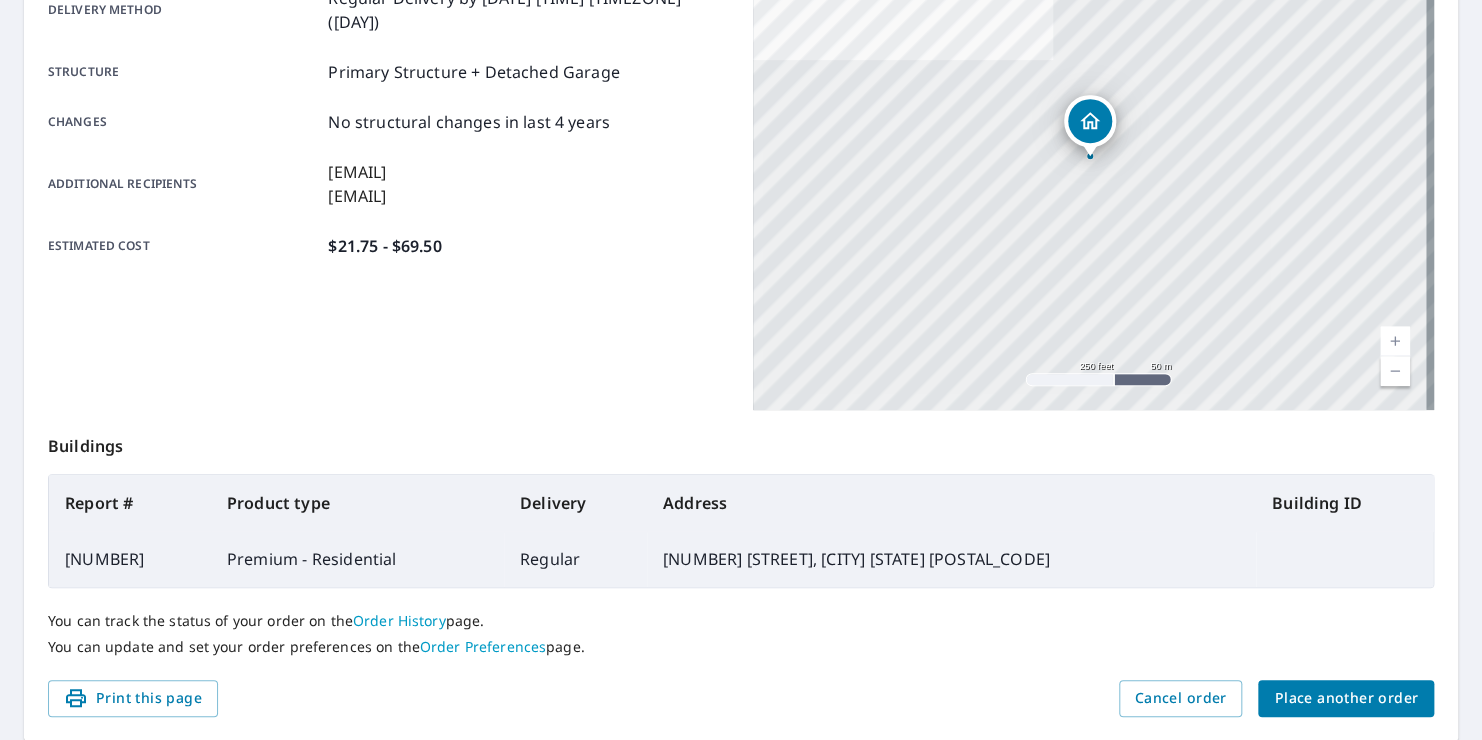 click on "Place another order" at bounding box center [1346, 698] 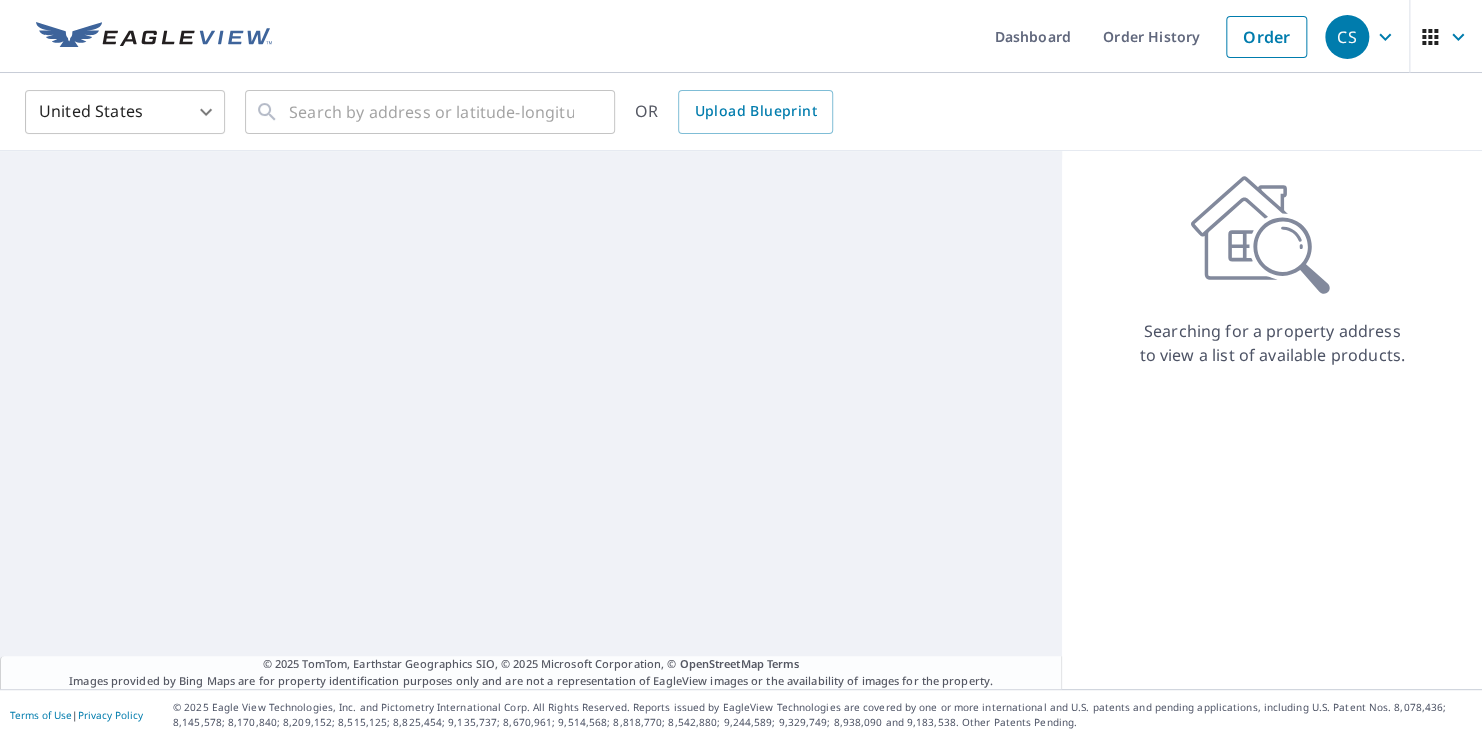 scroll, scrollTop: 0, scrollLeft: 0, axis: both 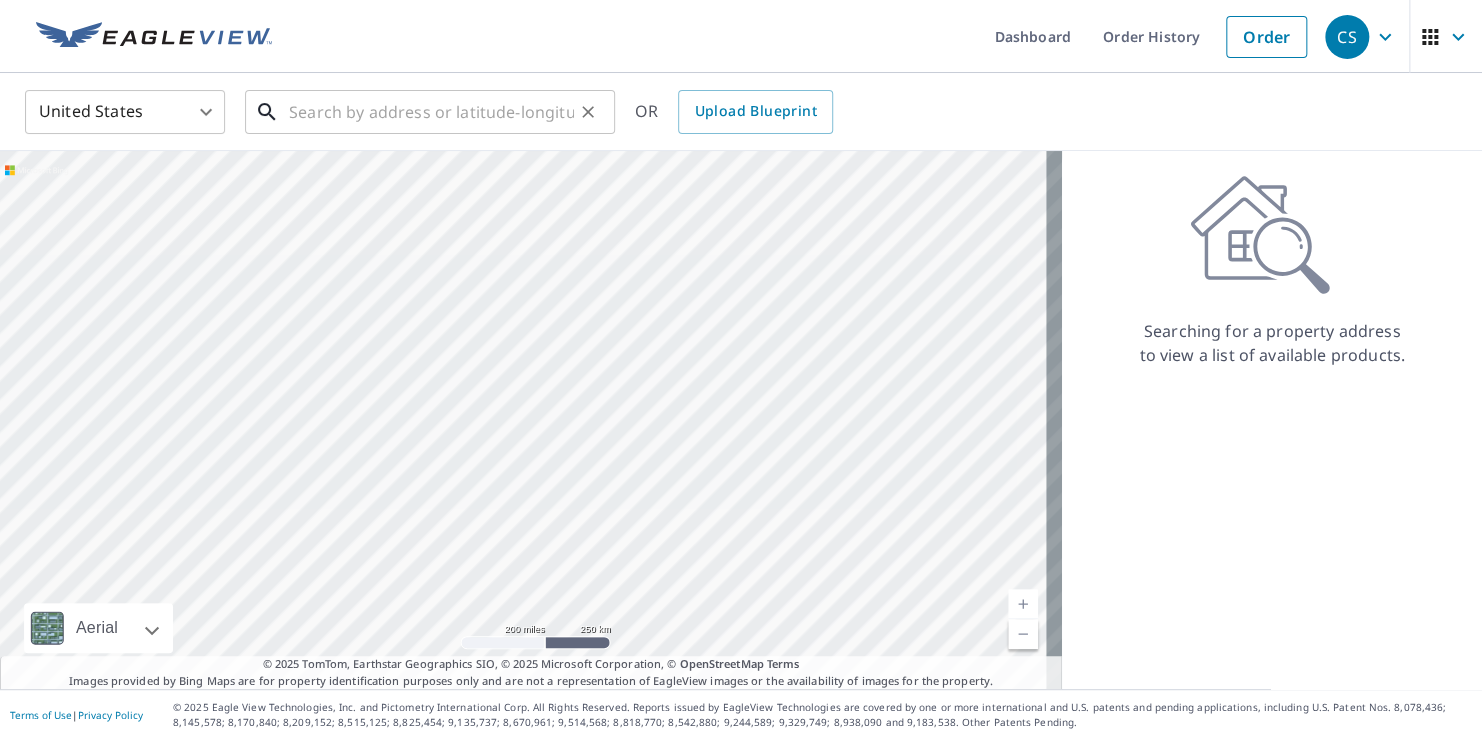 click at bounding box center (431, 112) 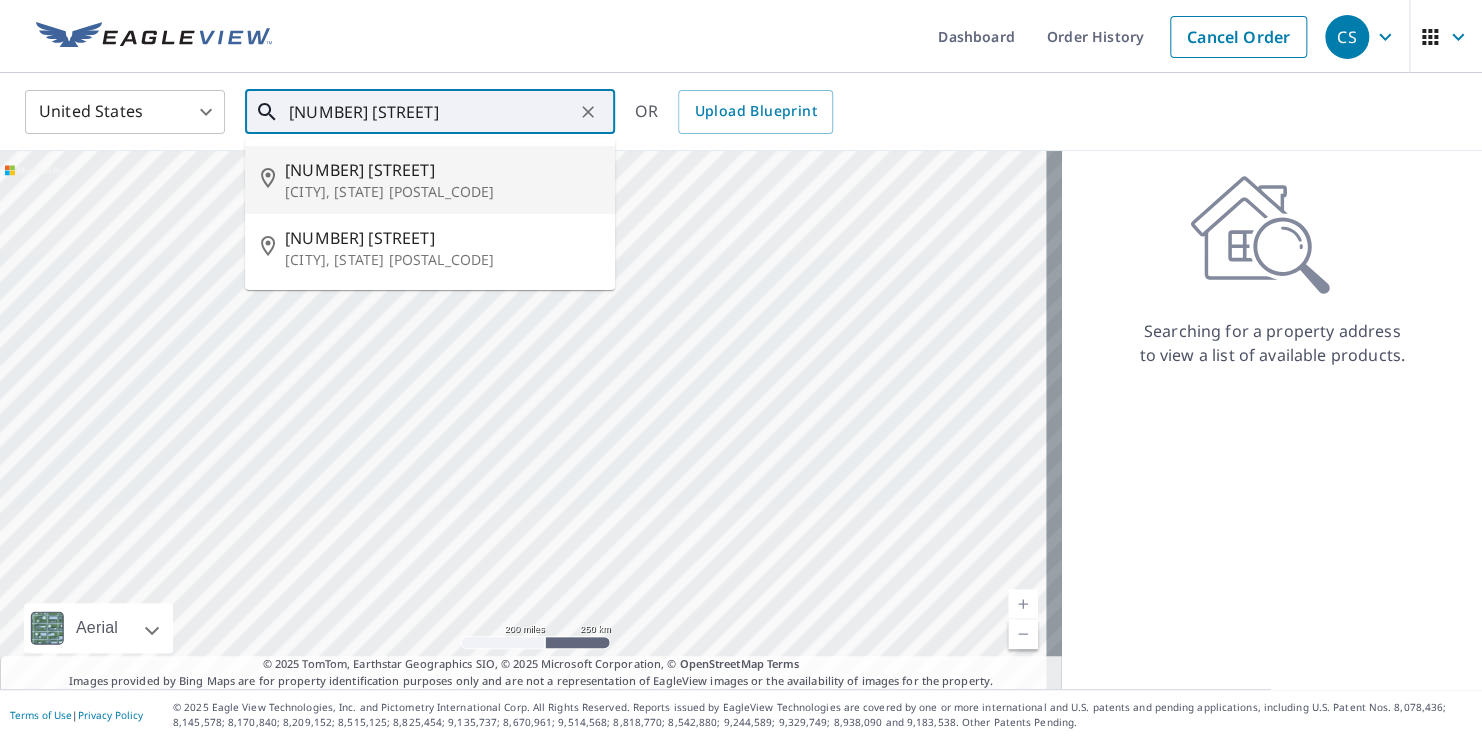 click on "[NUMBER] [STREET]" at bounding box center [442, 170] 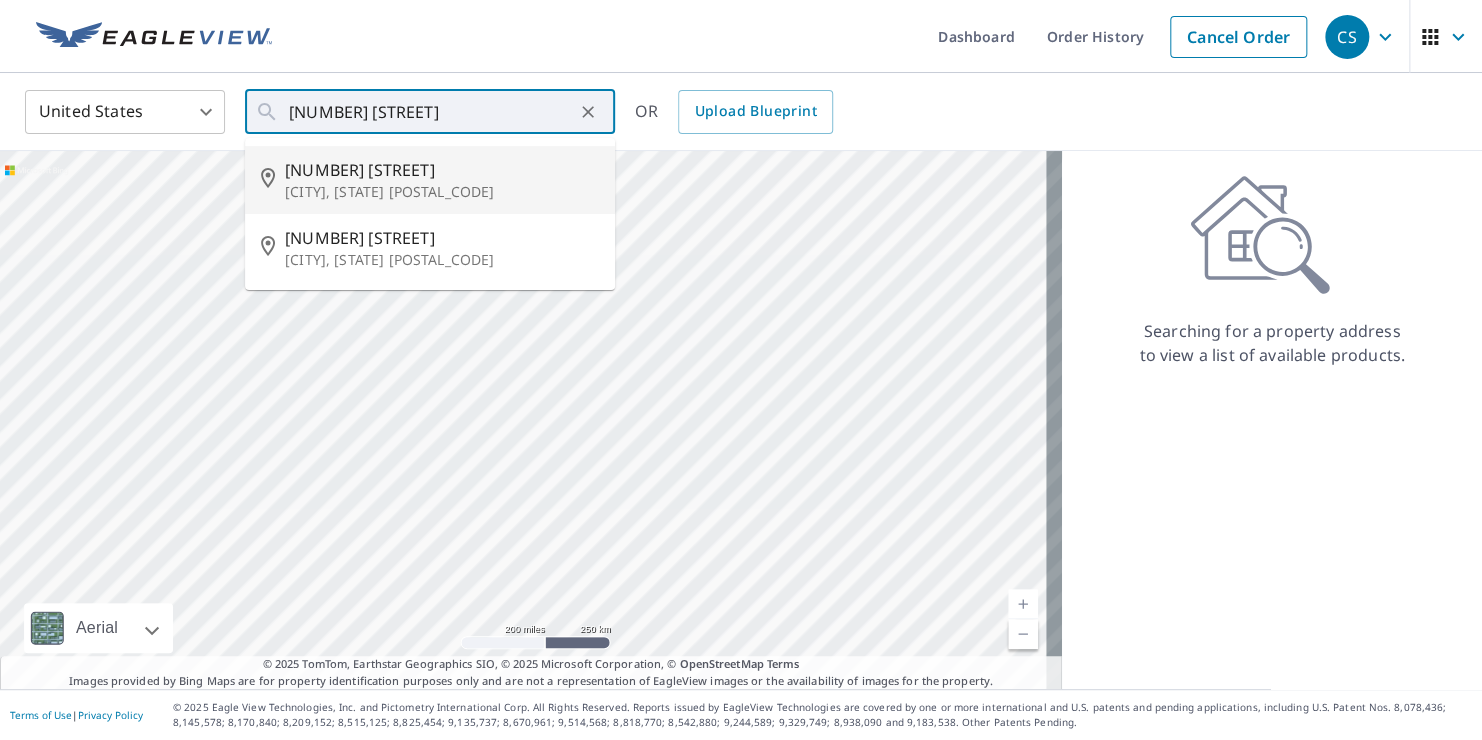 type on "[NUMBER] [STREET] [CITY] [STATE] [POSTAL_CODE]" 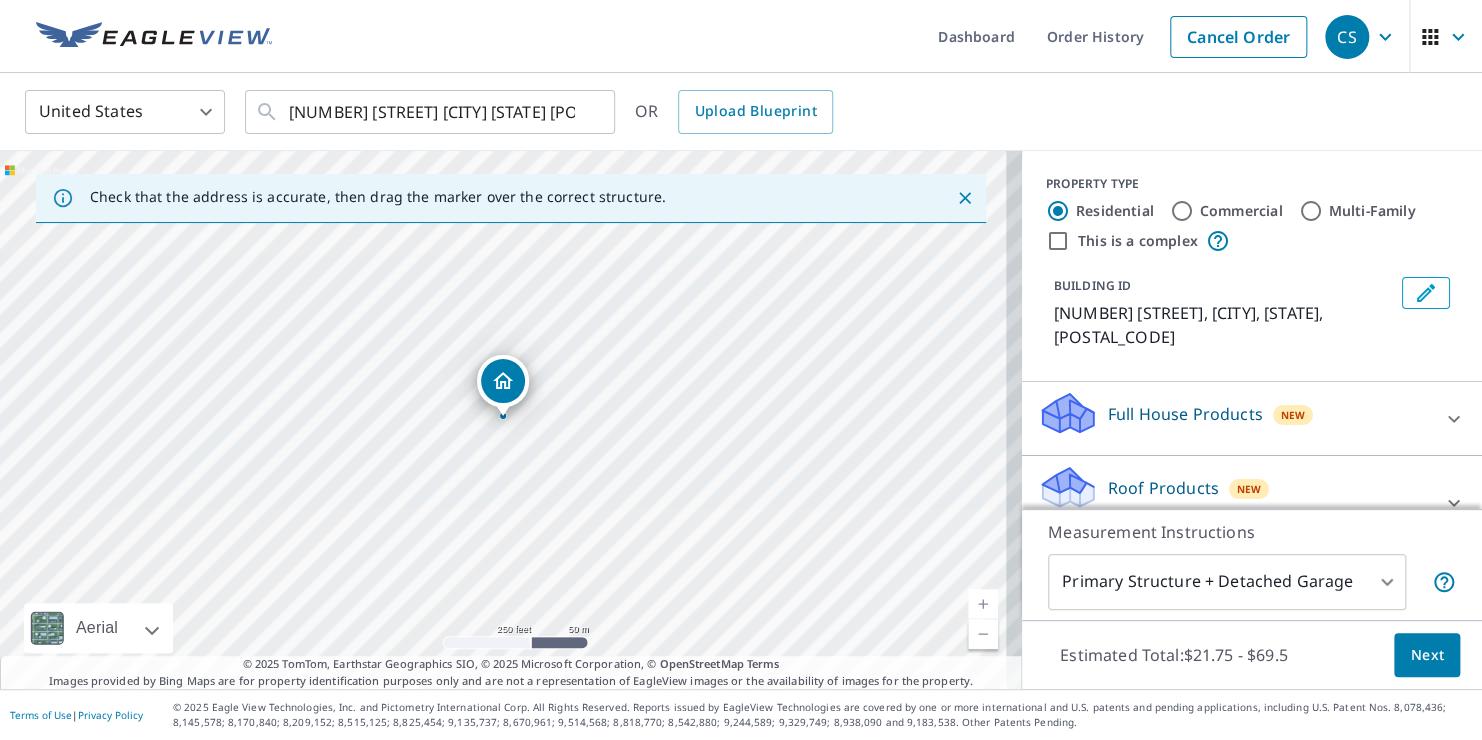 click at bounding box center [983, 604] 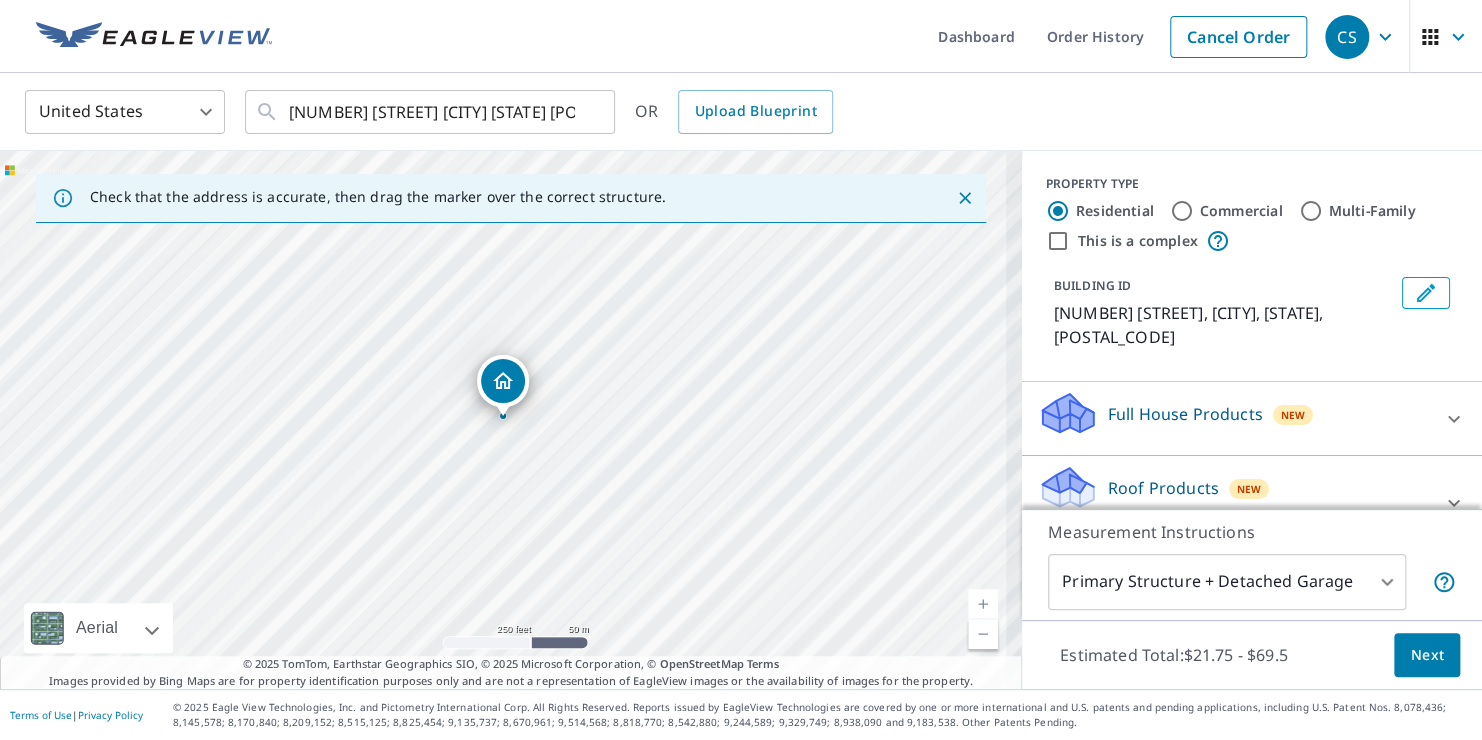click at bounding box center [983, 604] 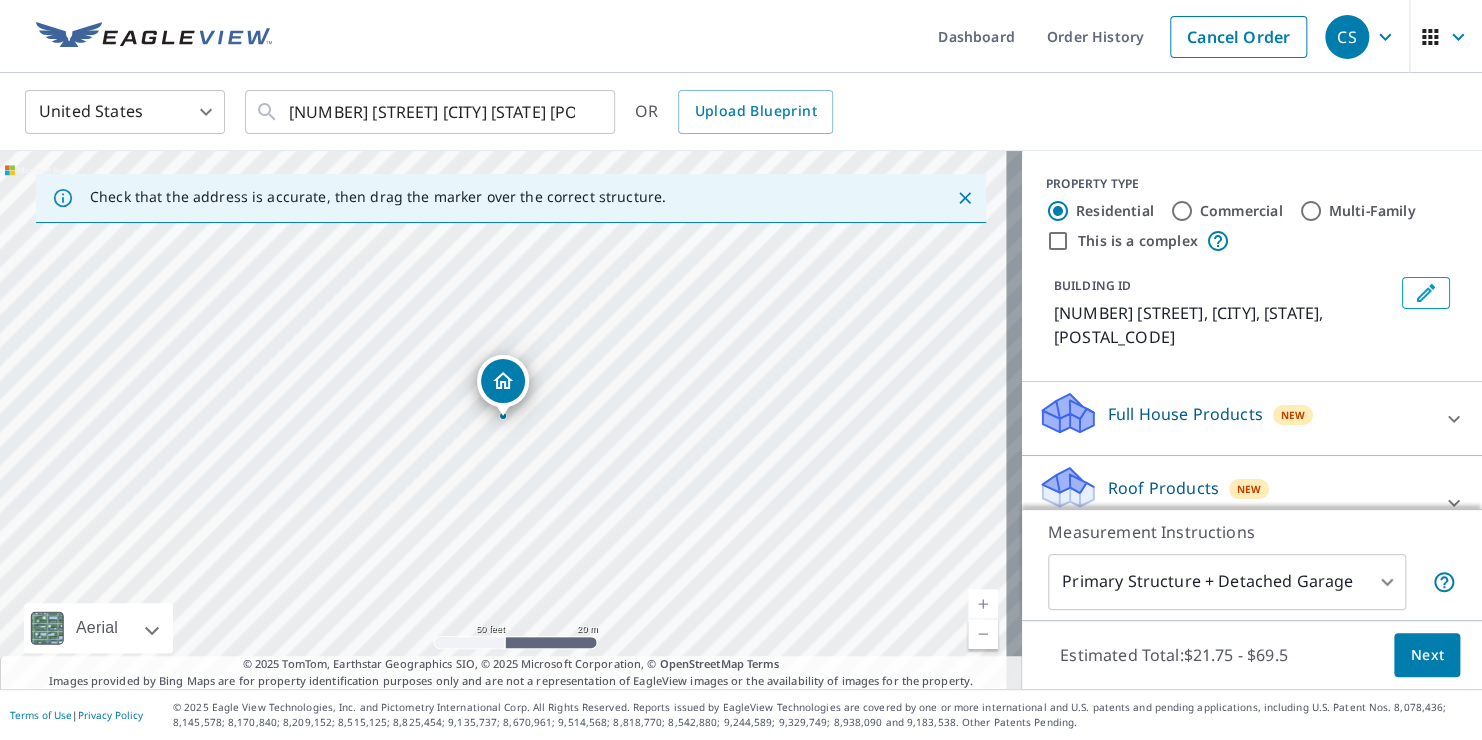 click at bounding box center (983, 604) 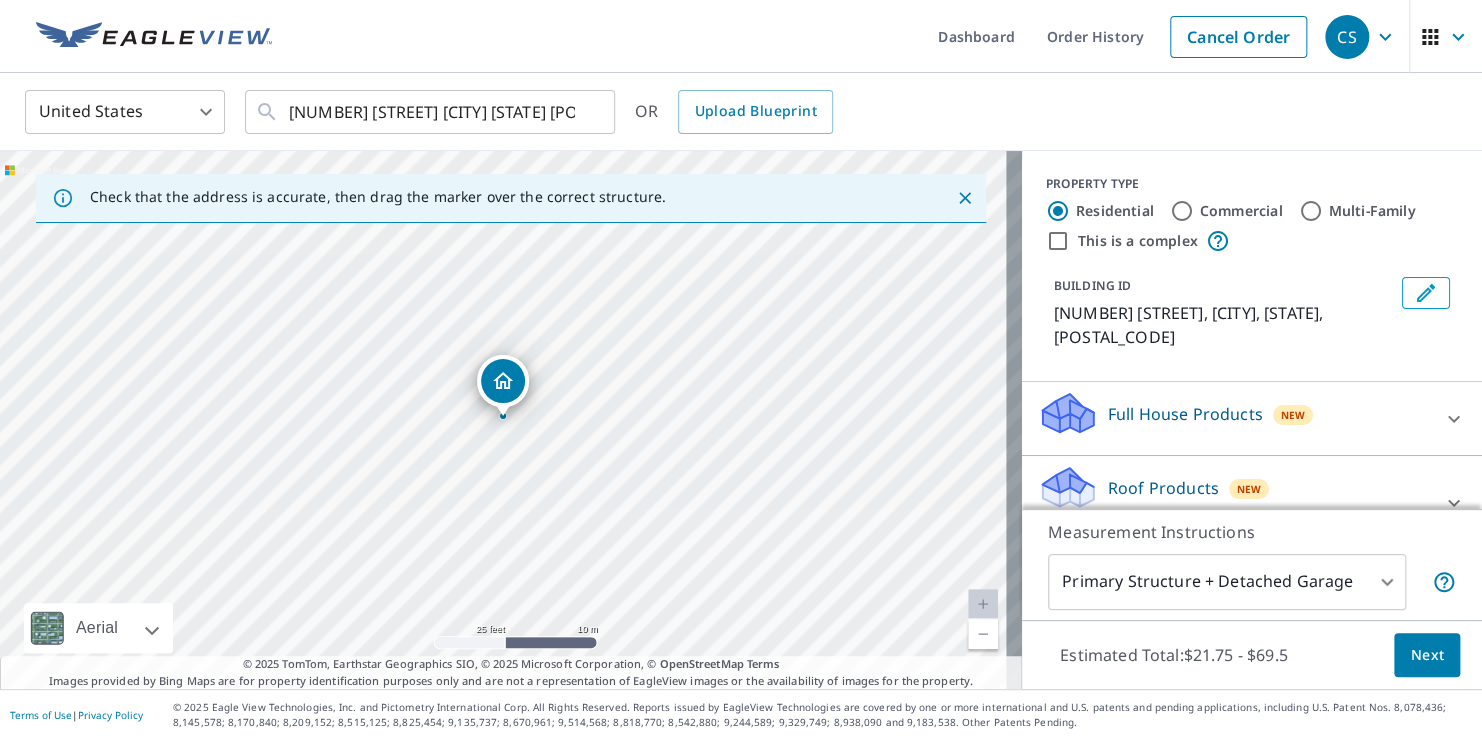 click at bounding box center [983, 604] 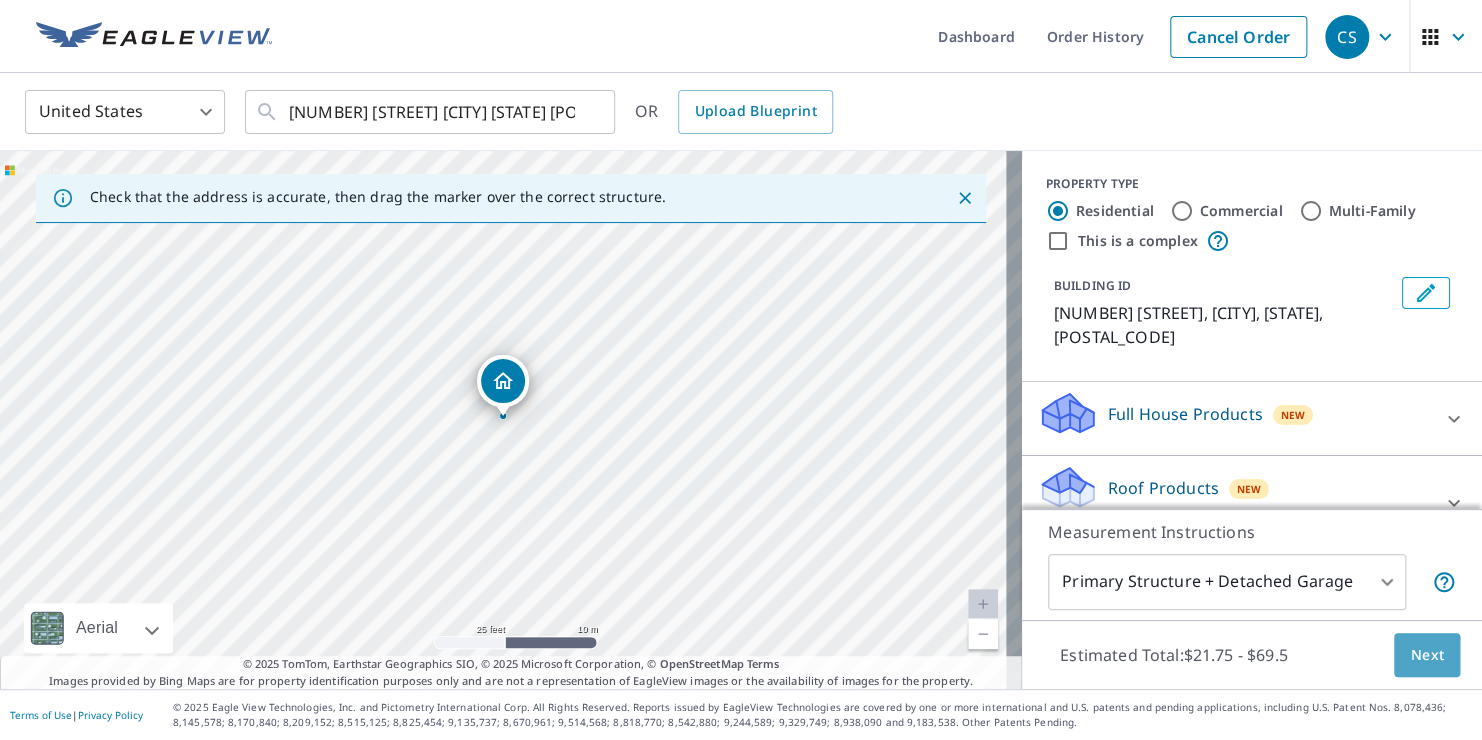 click on "Next" at bounding box center (1427, 655) 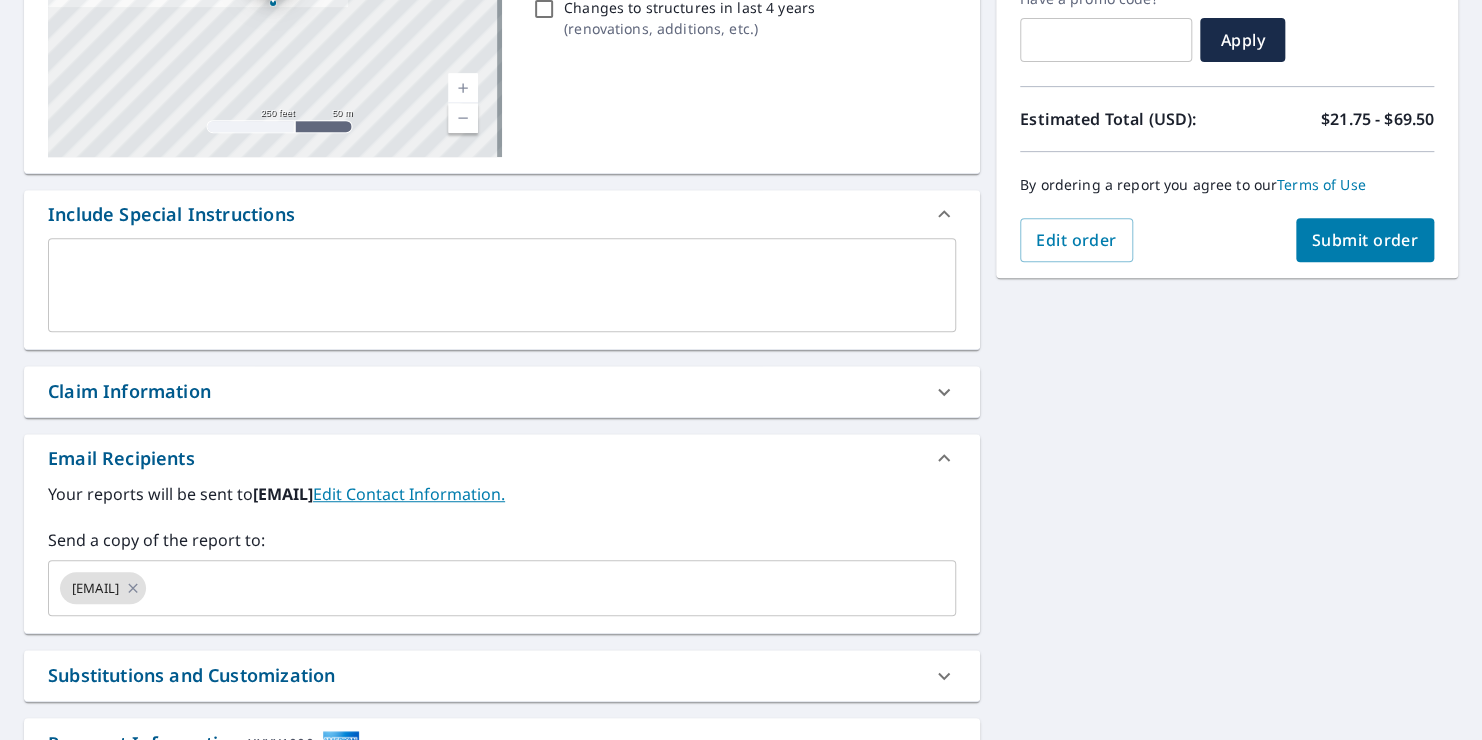 scroll, scrollTop: 436, scrollLeft: 0, axis: vertical 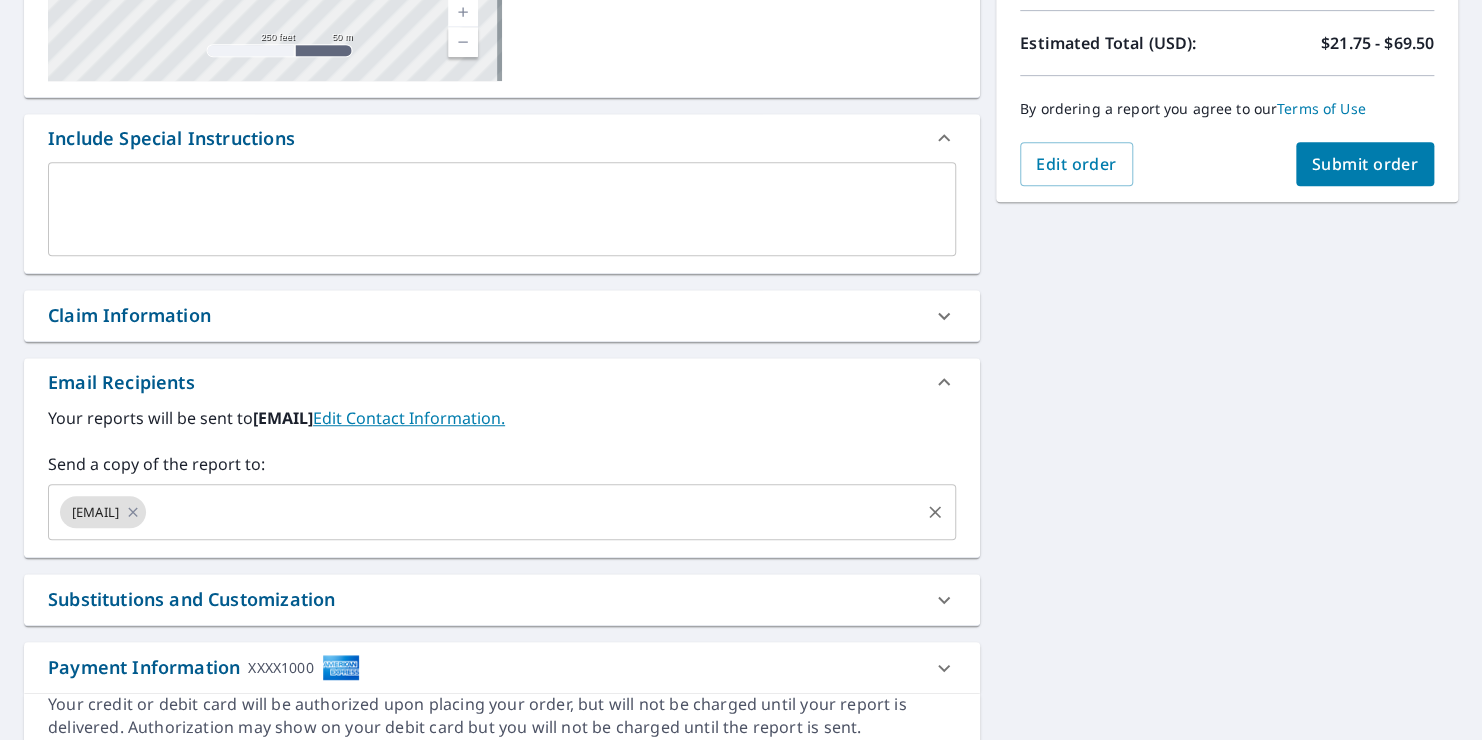 click at bounding box center [533, 512] 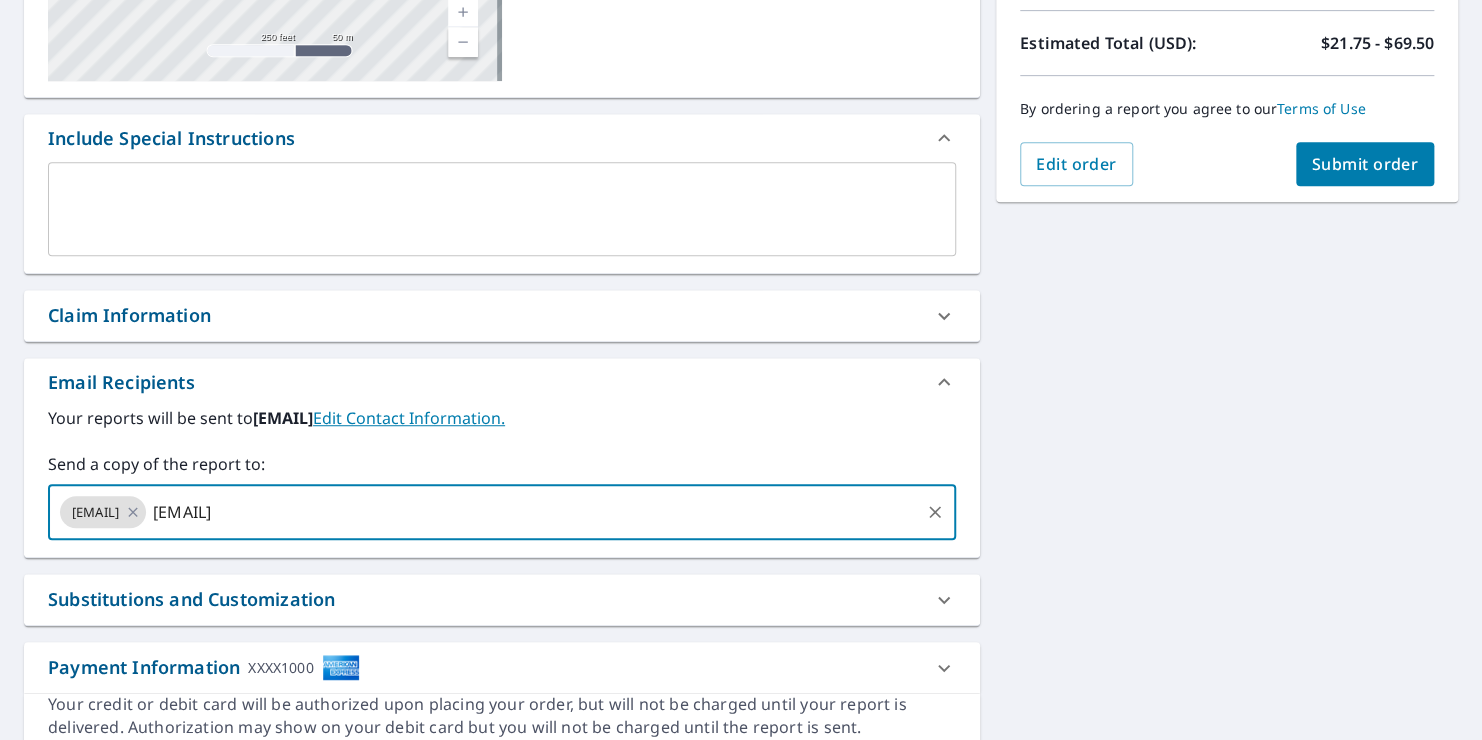 type on "[EMAIL]" 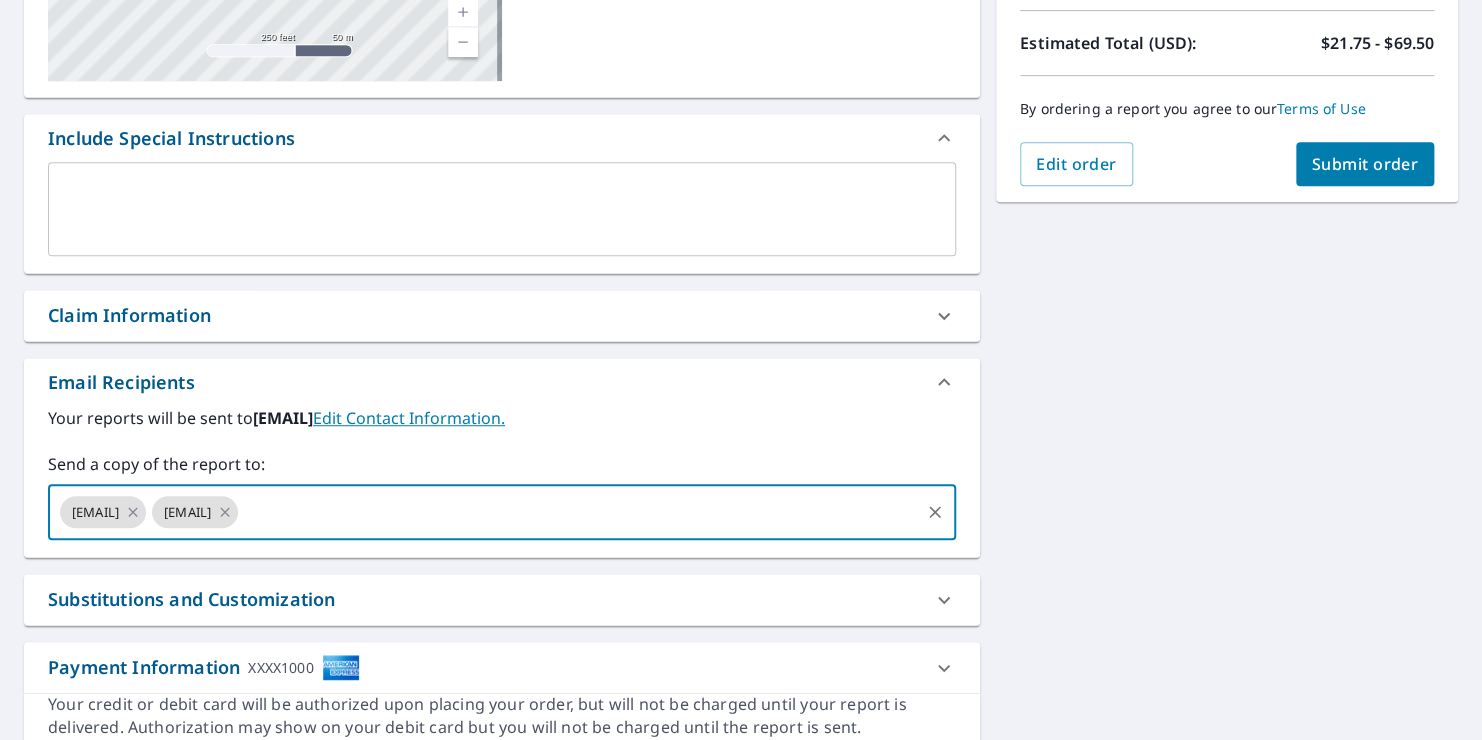 click on "Submit order" at bounding box center [1365, 164] 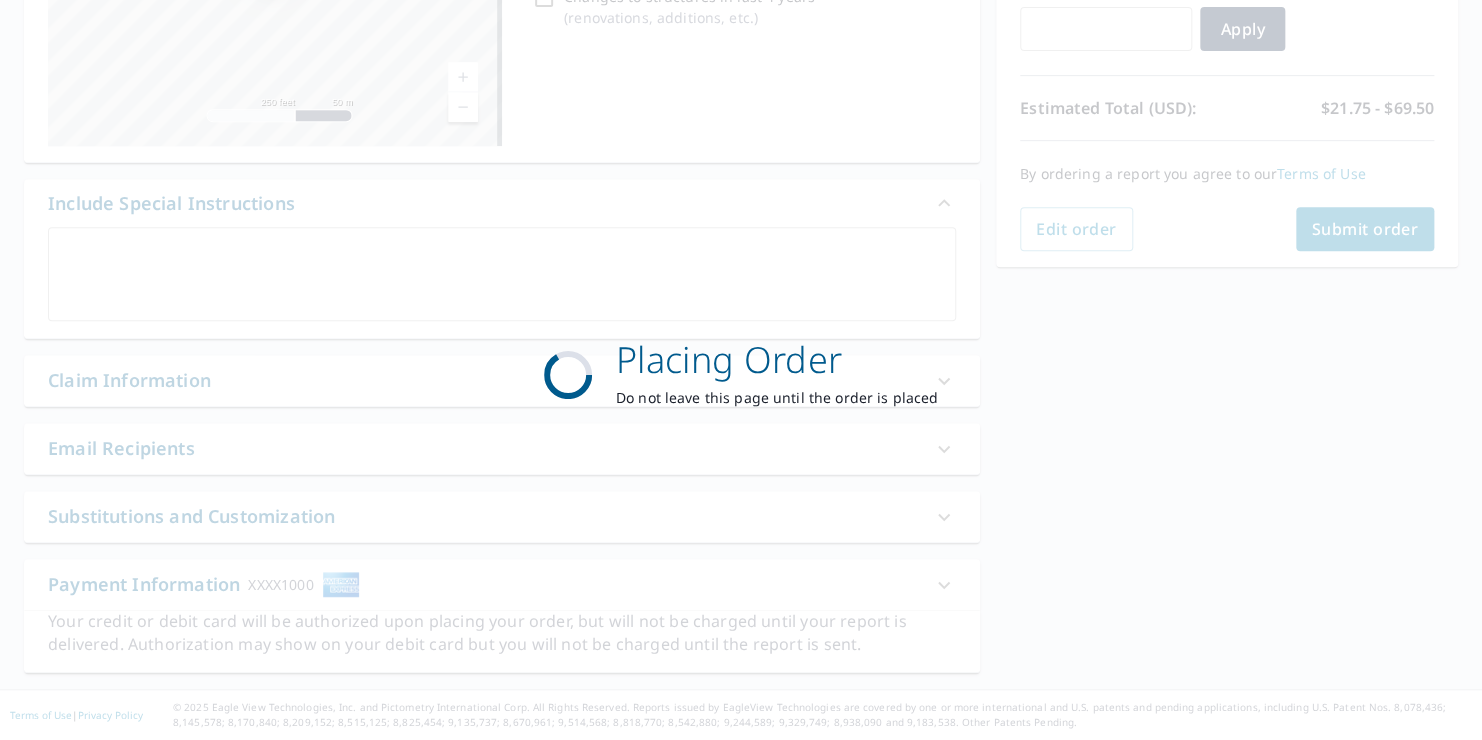 scroll, scrollTop: 369, scrollLeft: 0, axis: vertical 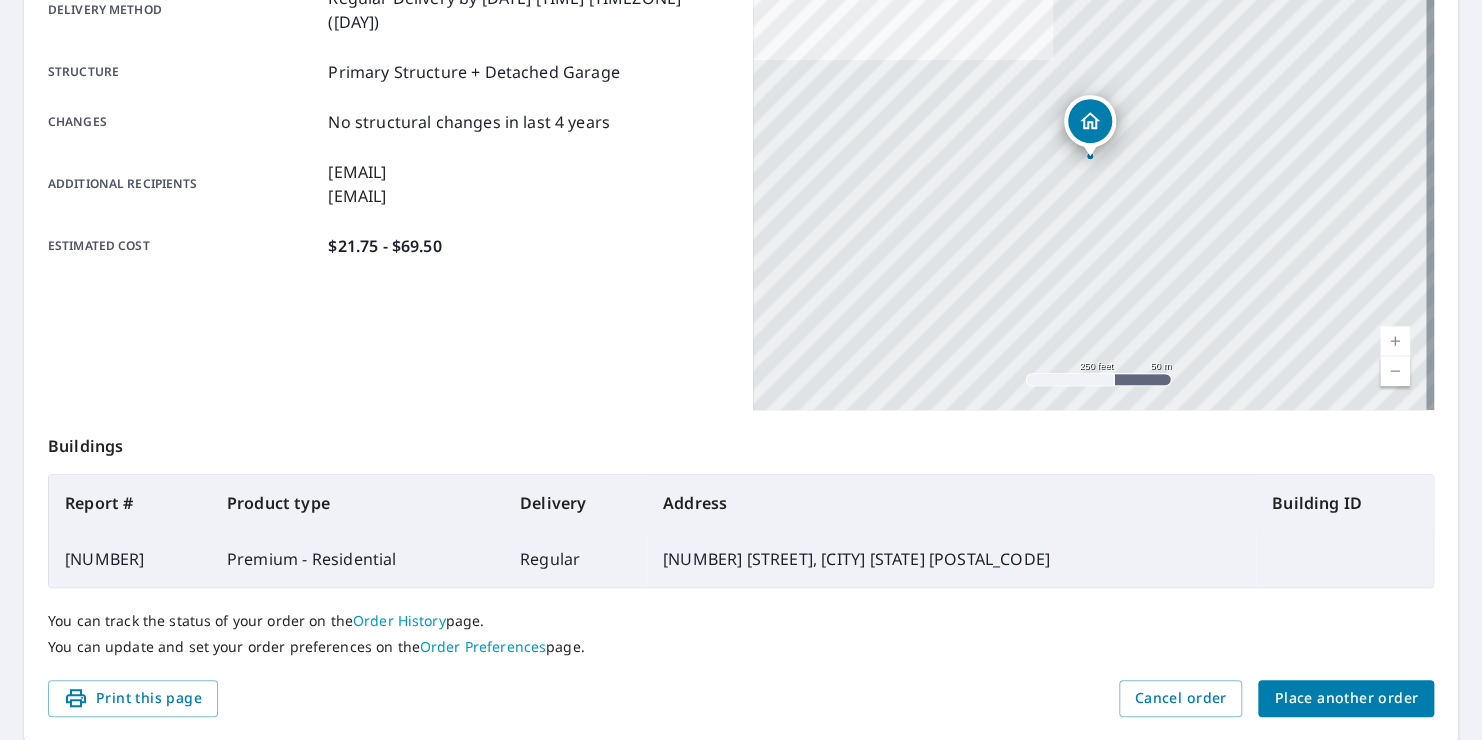 click on "Place another order" at bounding box center (1346, 698) 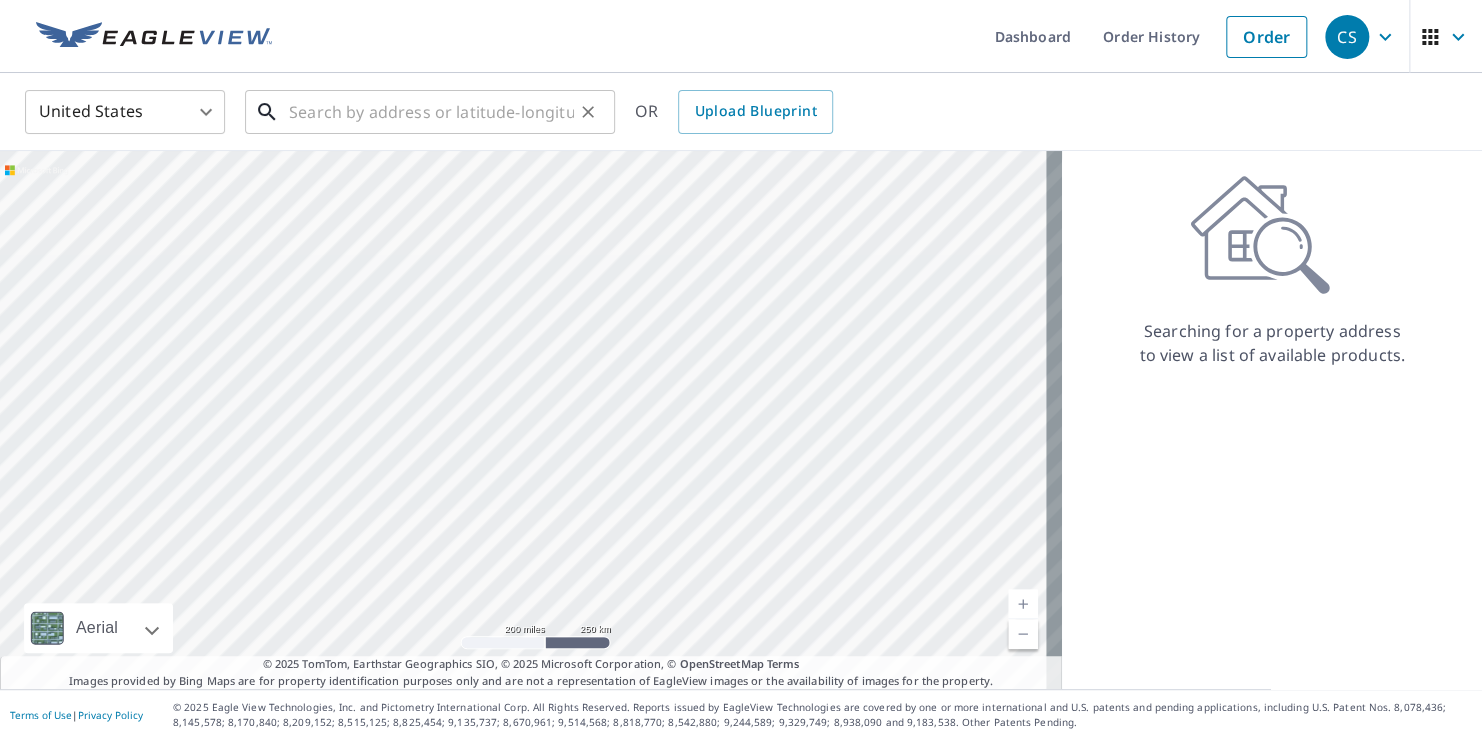 click at bounding box center [431, 112] 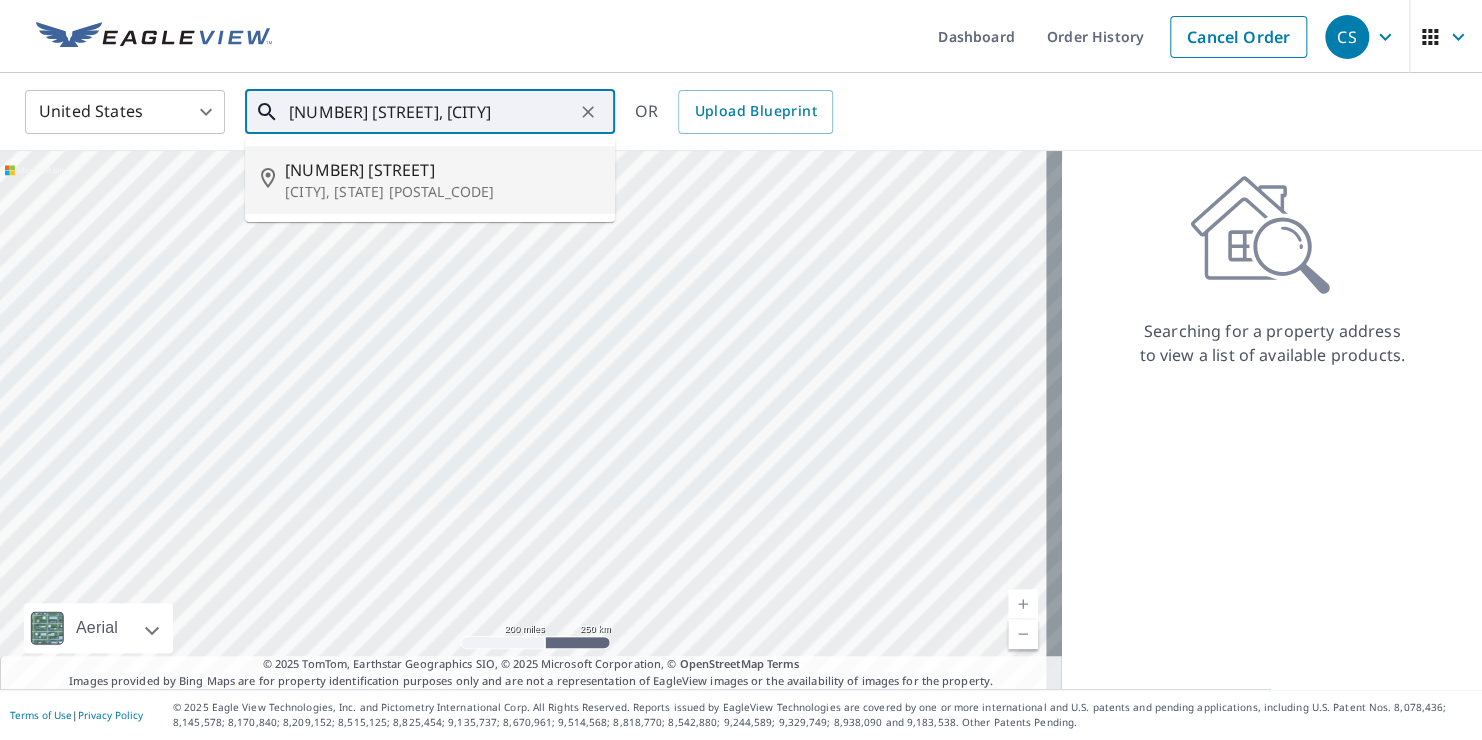 click on "[NUMBER] [STREET]" at bounding box center [442, 170] 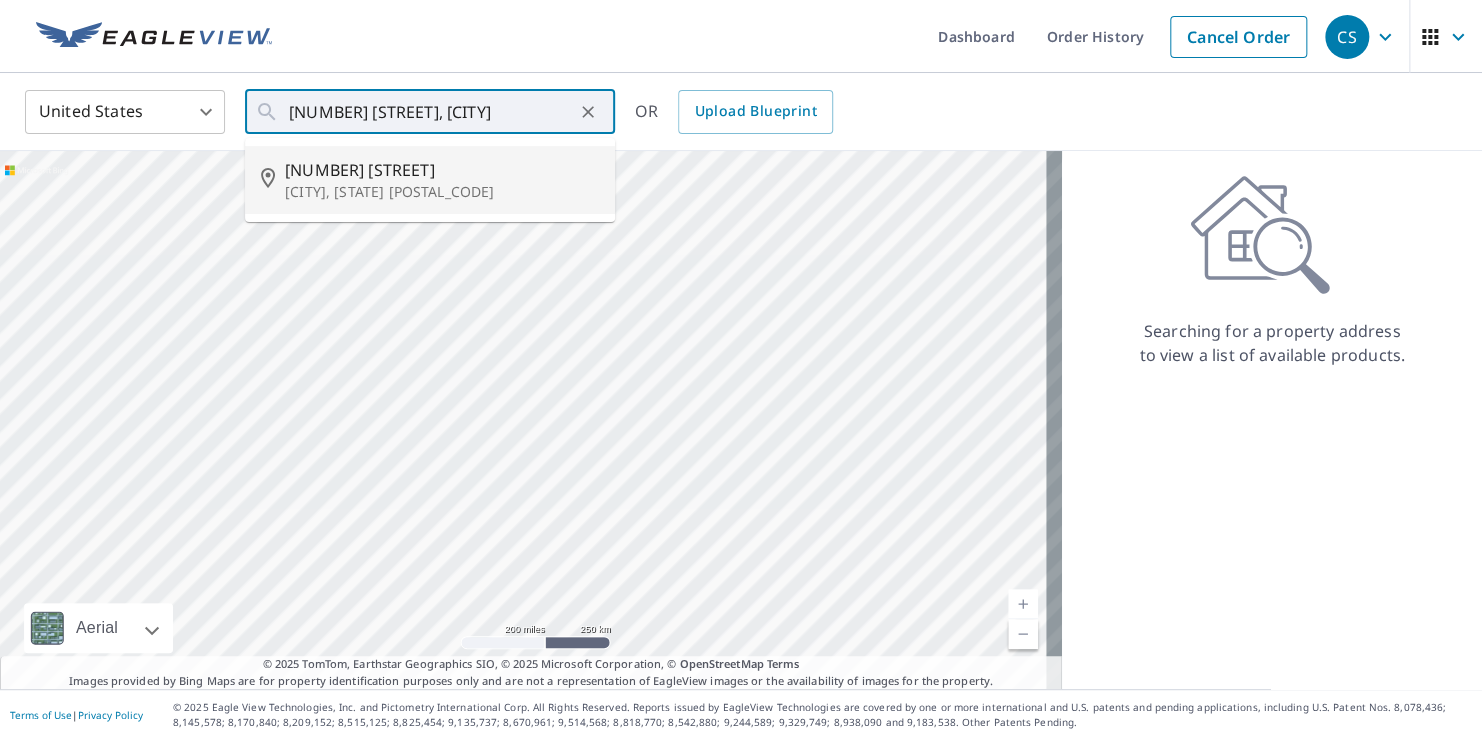 type on "[NUMBER] [STREET] [CITY], [STATE] [POSTAL_CODE]" 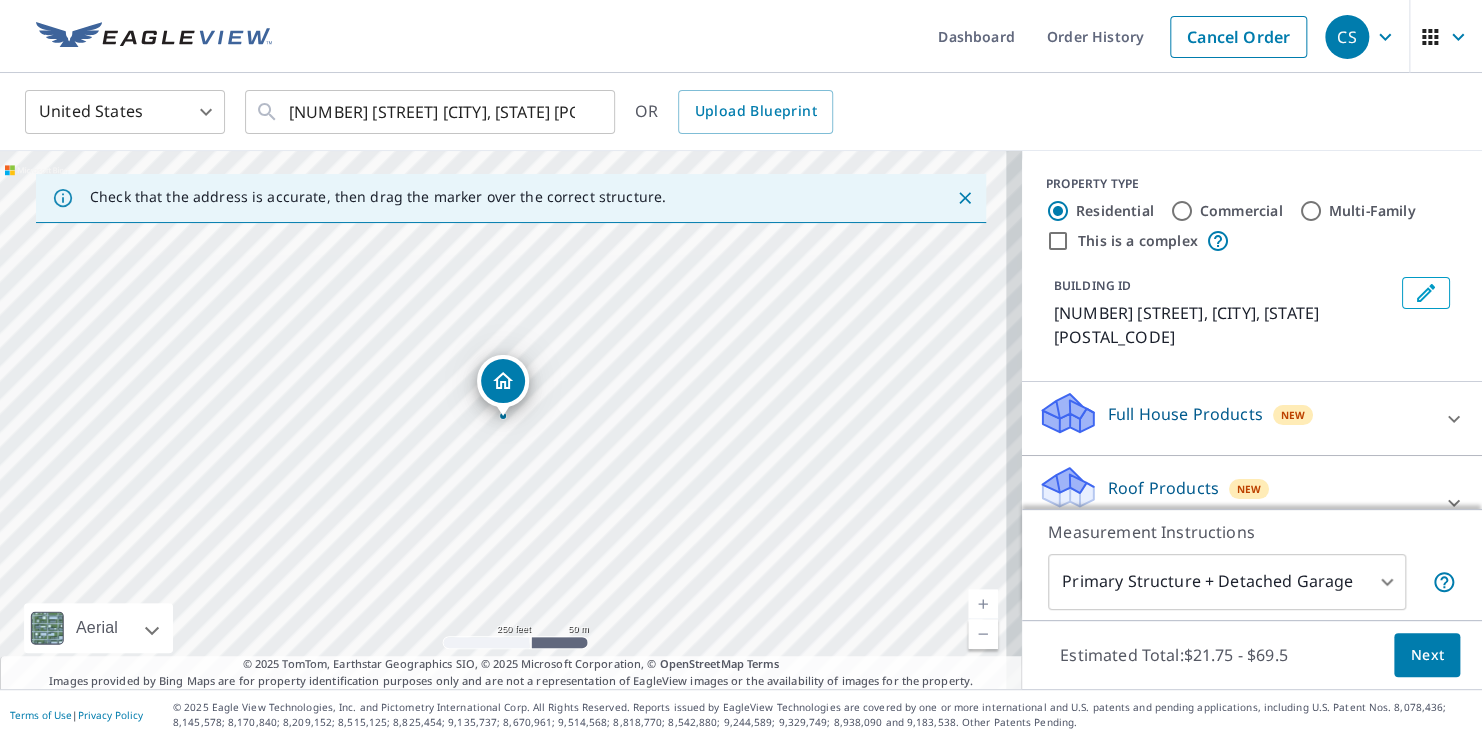 click at bounding box center [983, 604] 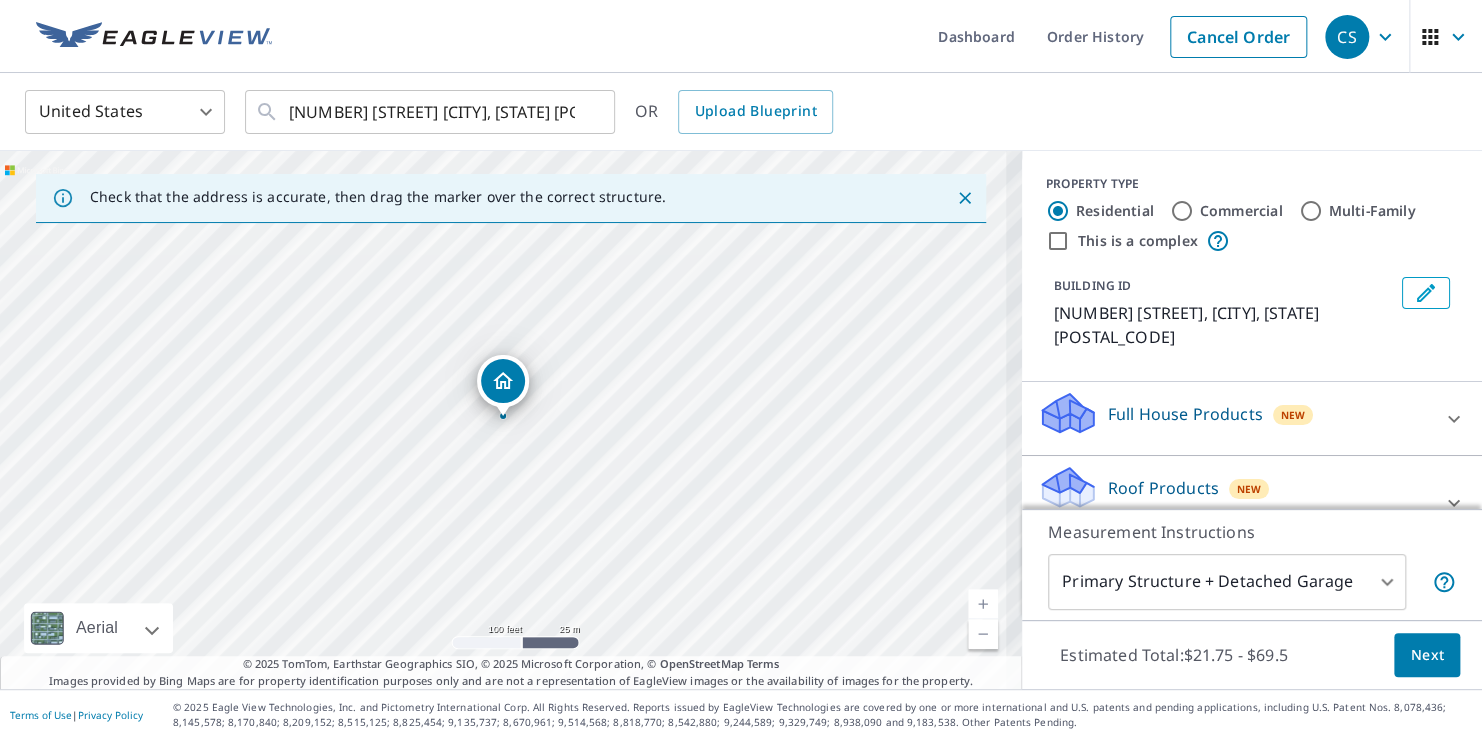 click at bounding box center [983, 604] 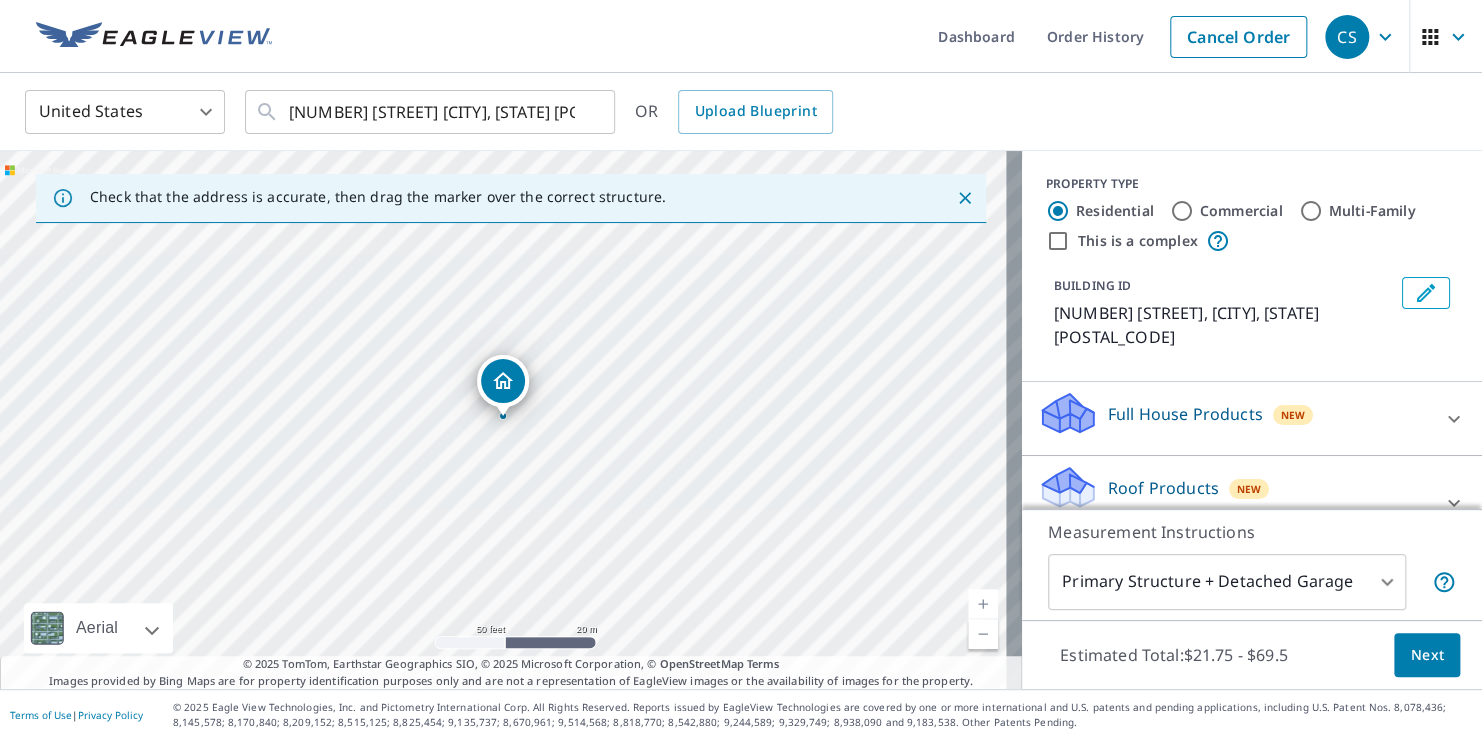 click on "Next" at bounding box center [1427, 655] 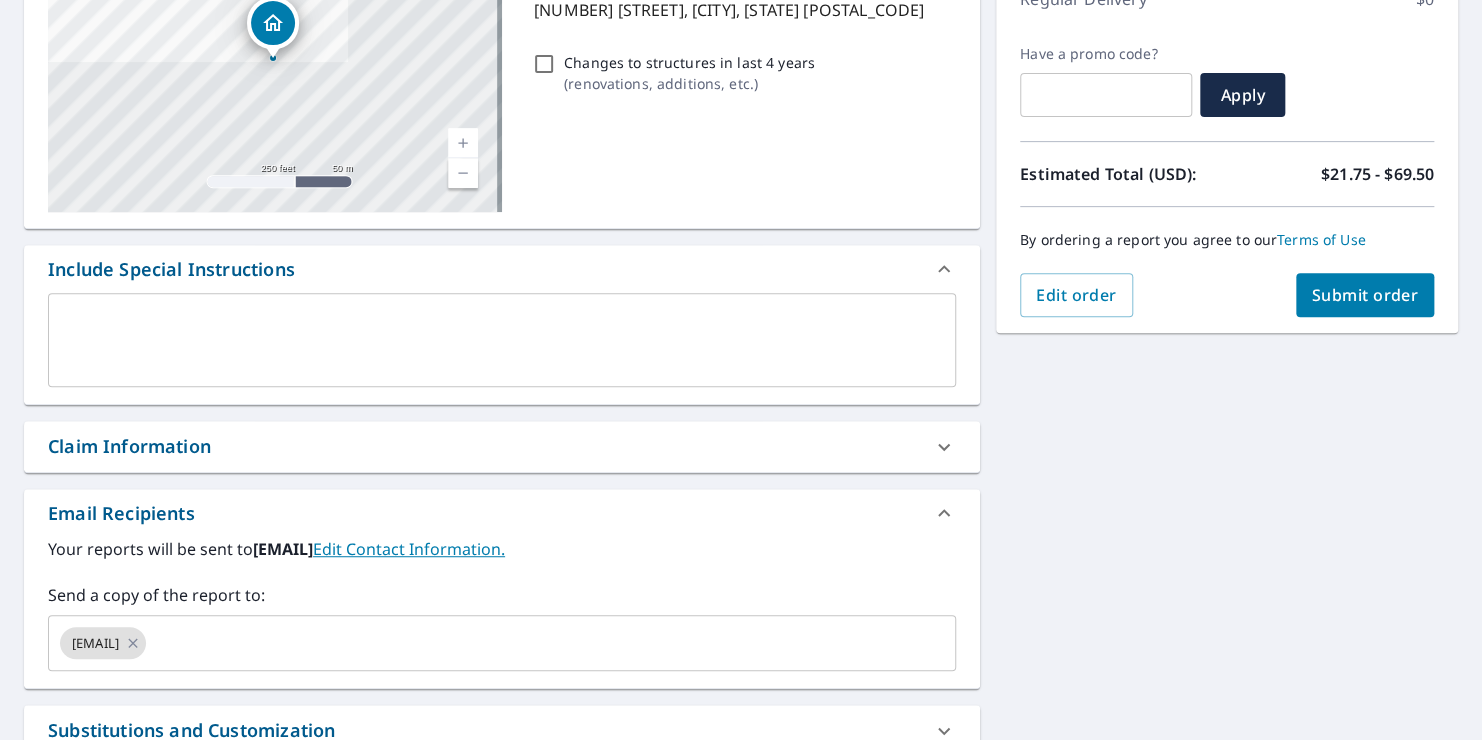 scroll, scrollTop: 480, scrollLeft: 0, axis: vertical 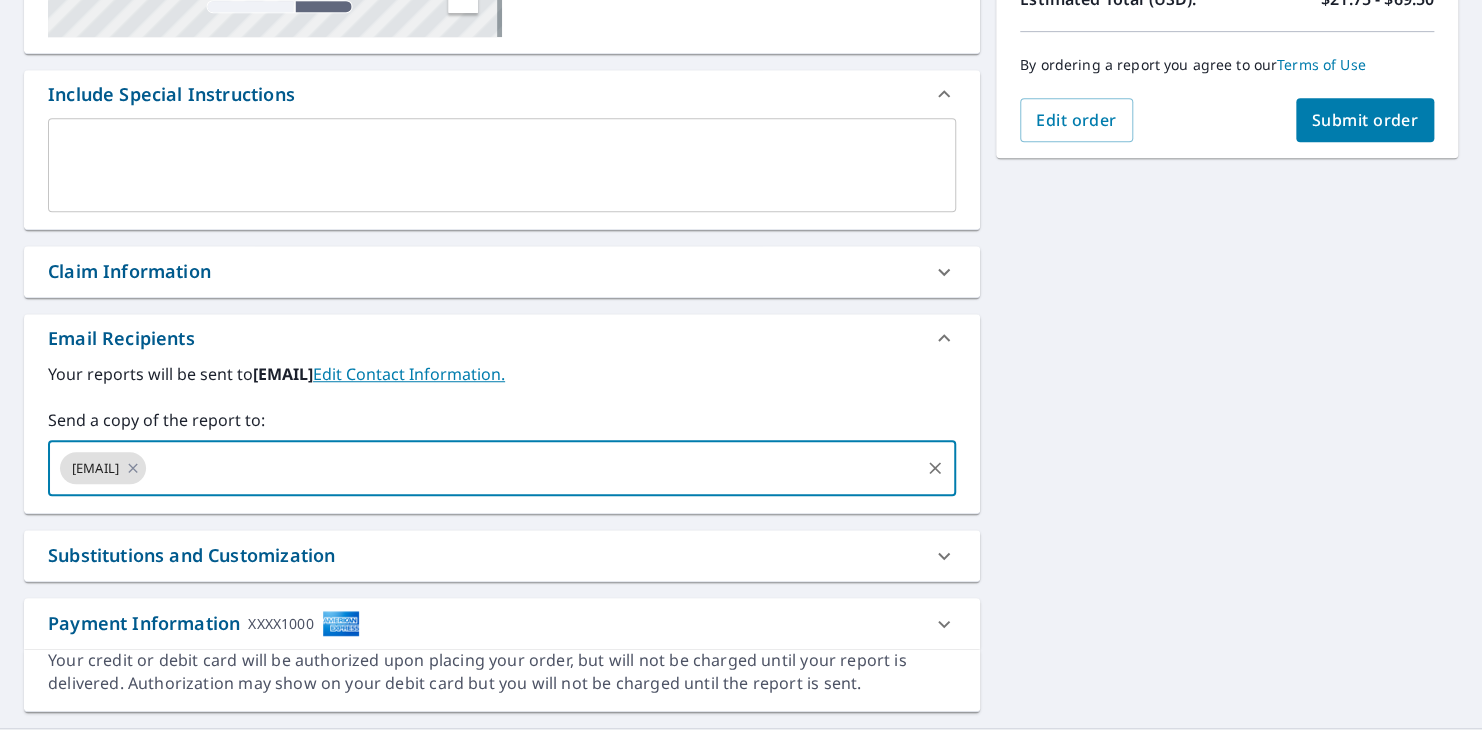 click at bounding box center [533, 468] 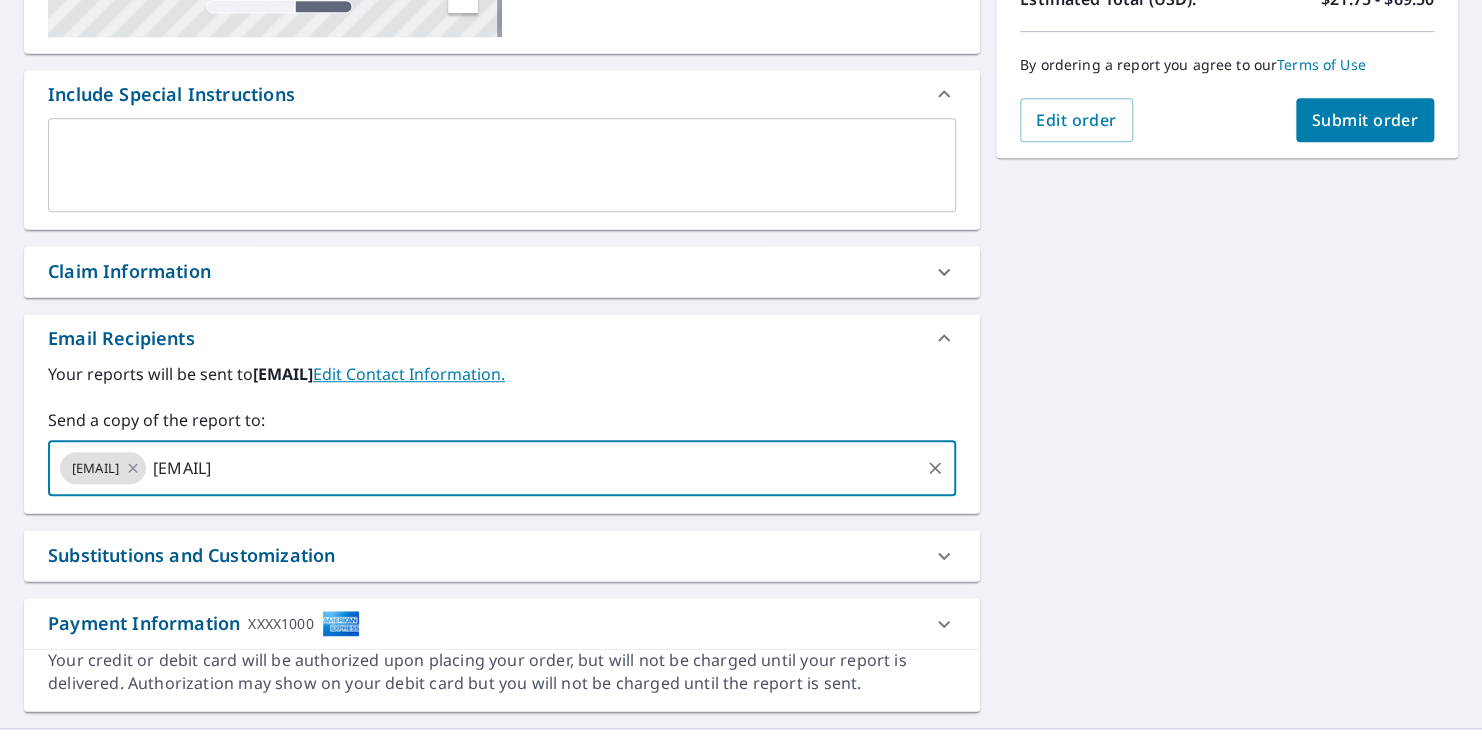 type on "[EMAIL]" 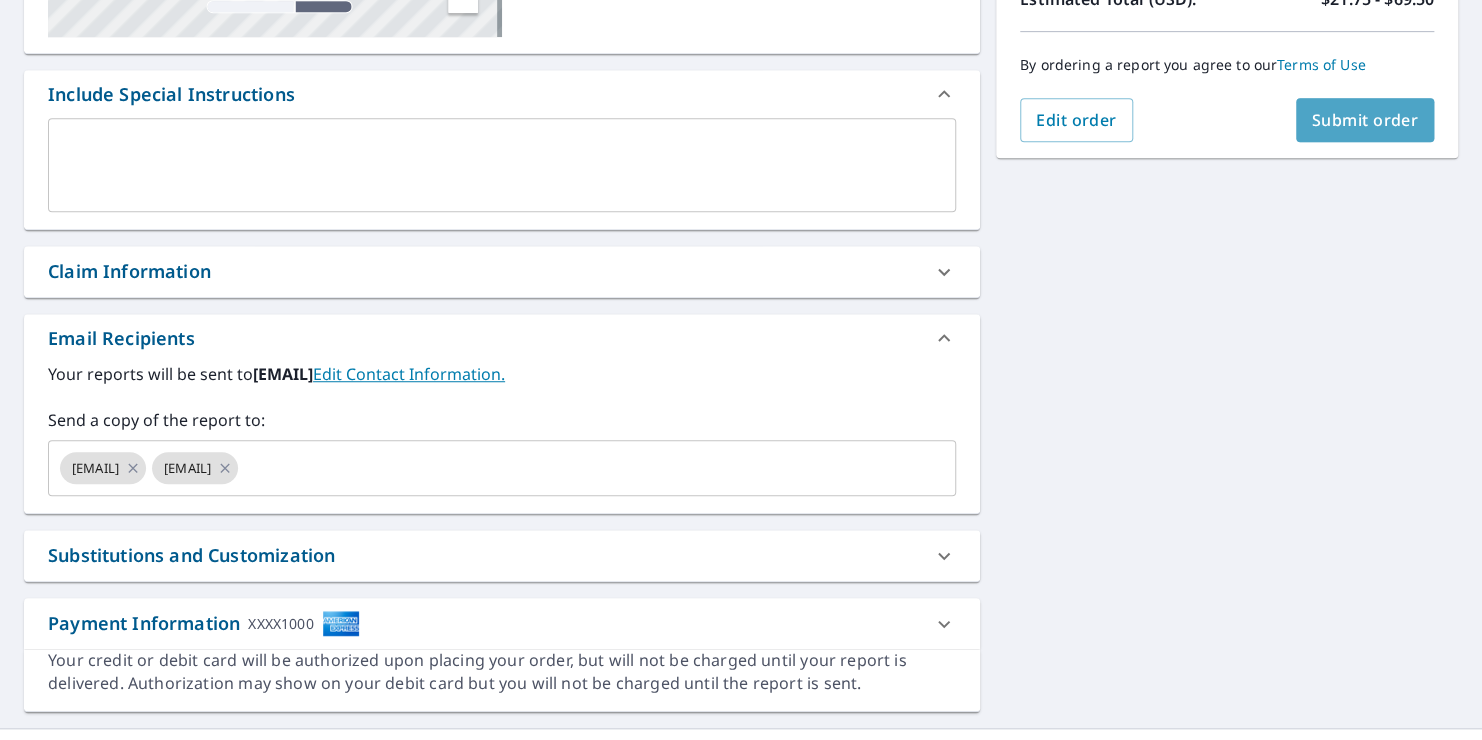 click on "Submit order" at bounding box center [1365, 120] 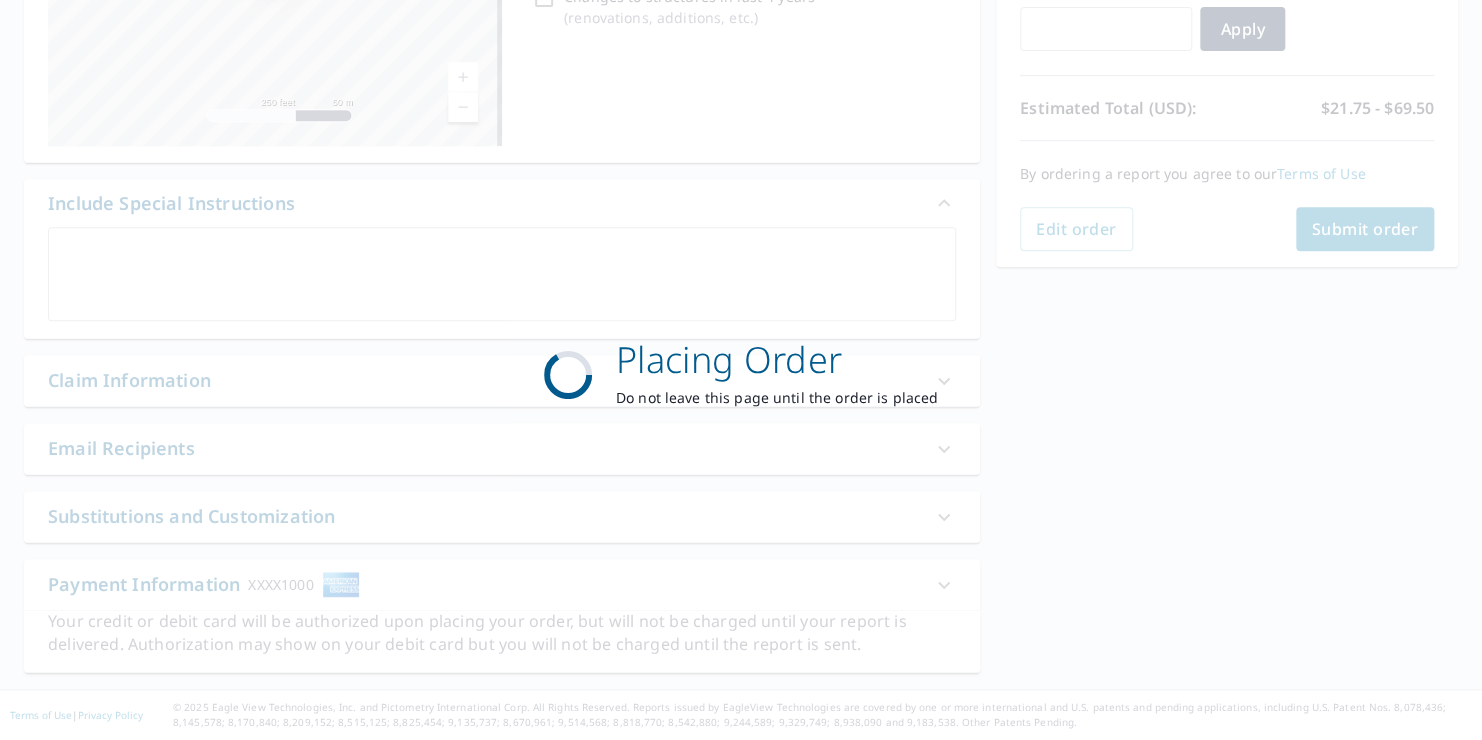 scroll, scrollTop: 369, scrollLeft: 0, axis: vertical 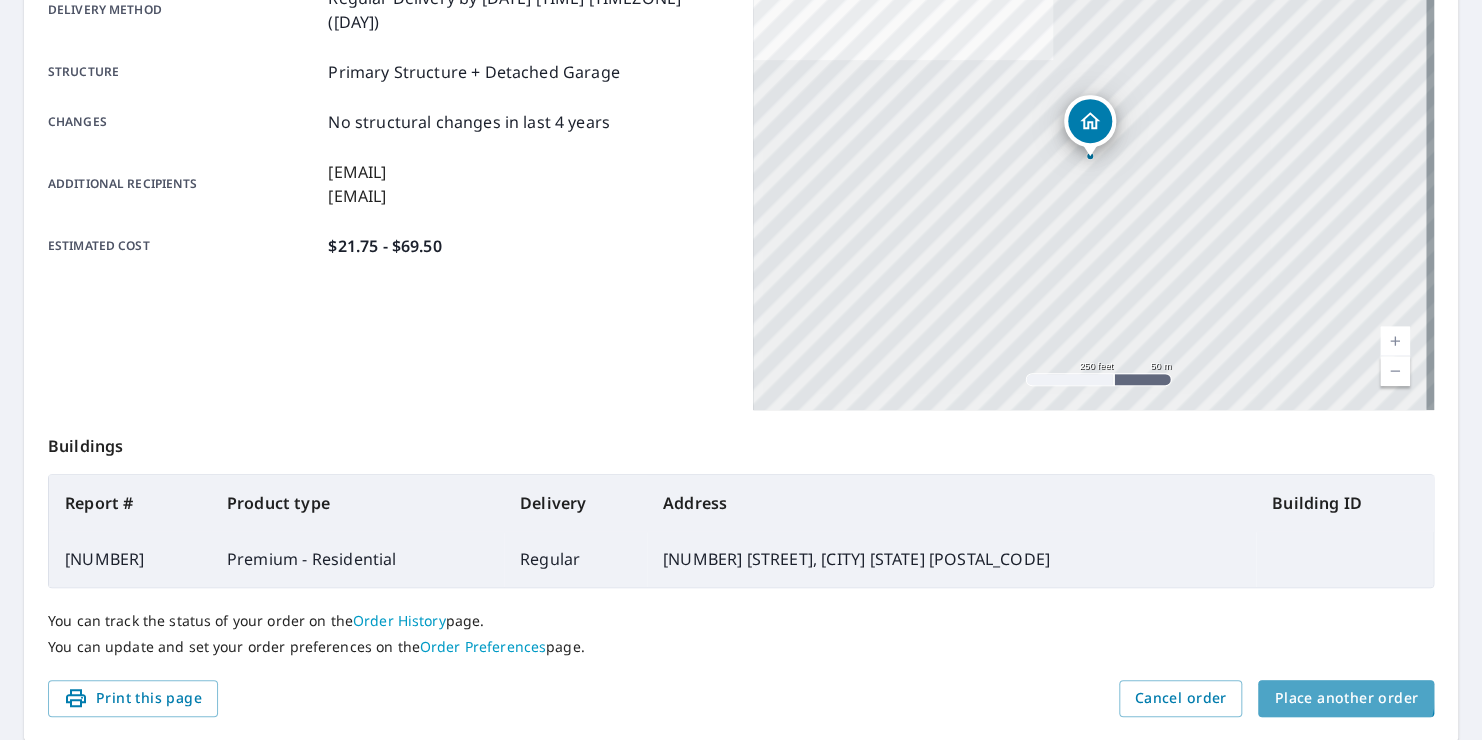 click on "Place another order" at bounding box center (1346, 698) 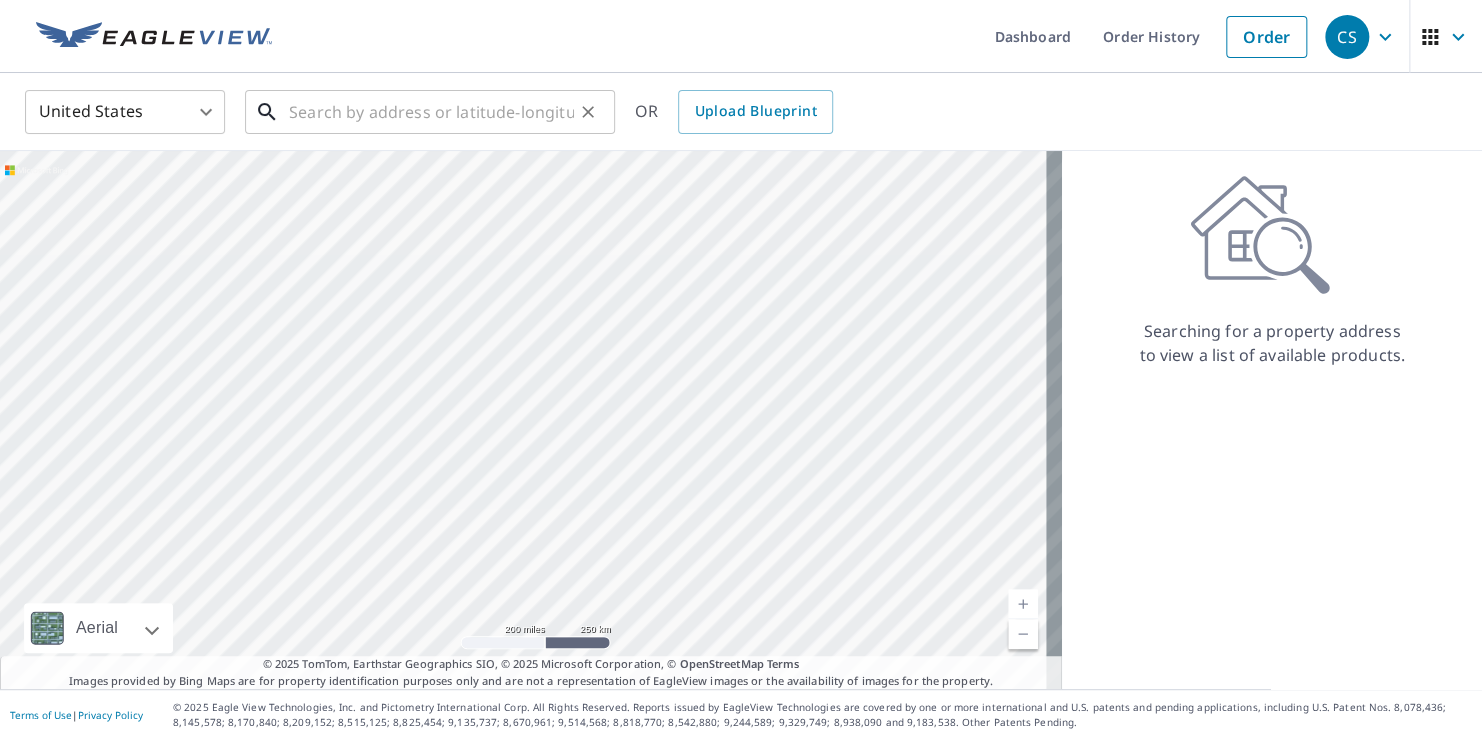 click at bounding box center (431, 112) 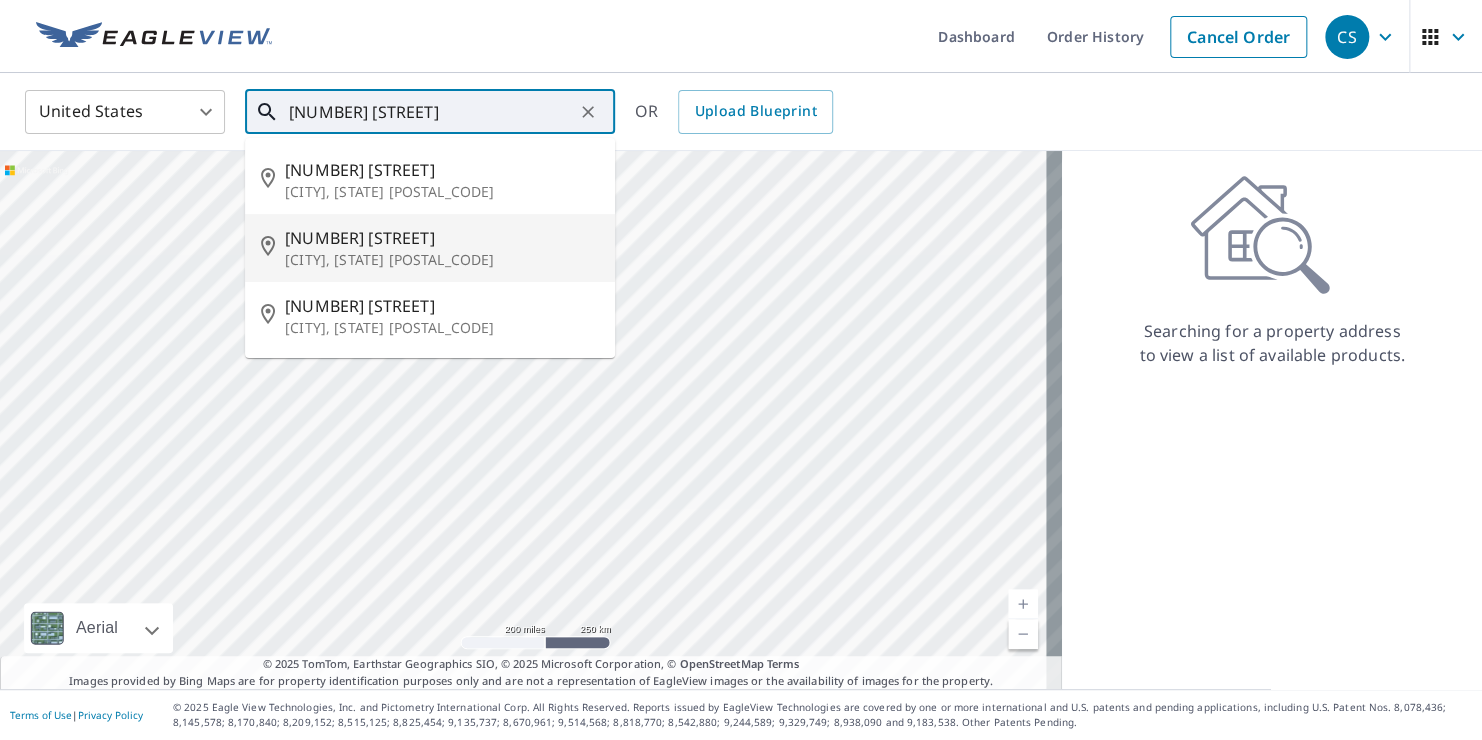 click on "[CITY], [STATE] [POSTAL_CODE]" at bounding box center (442, 260) 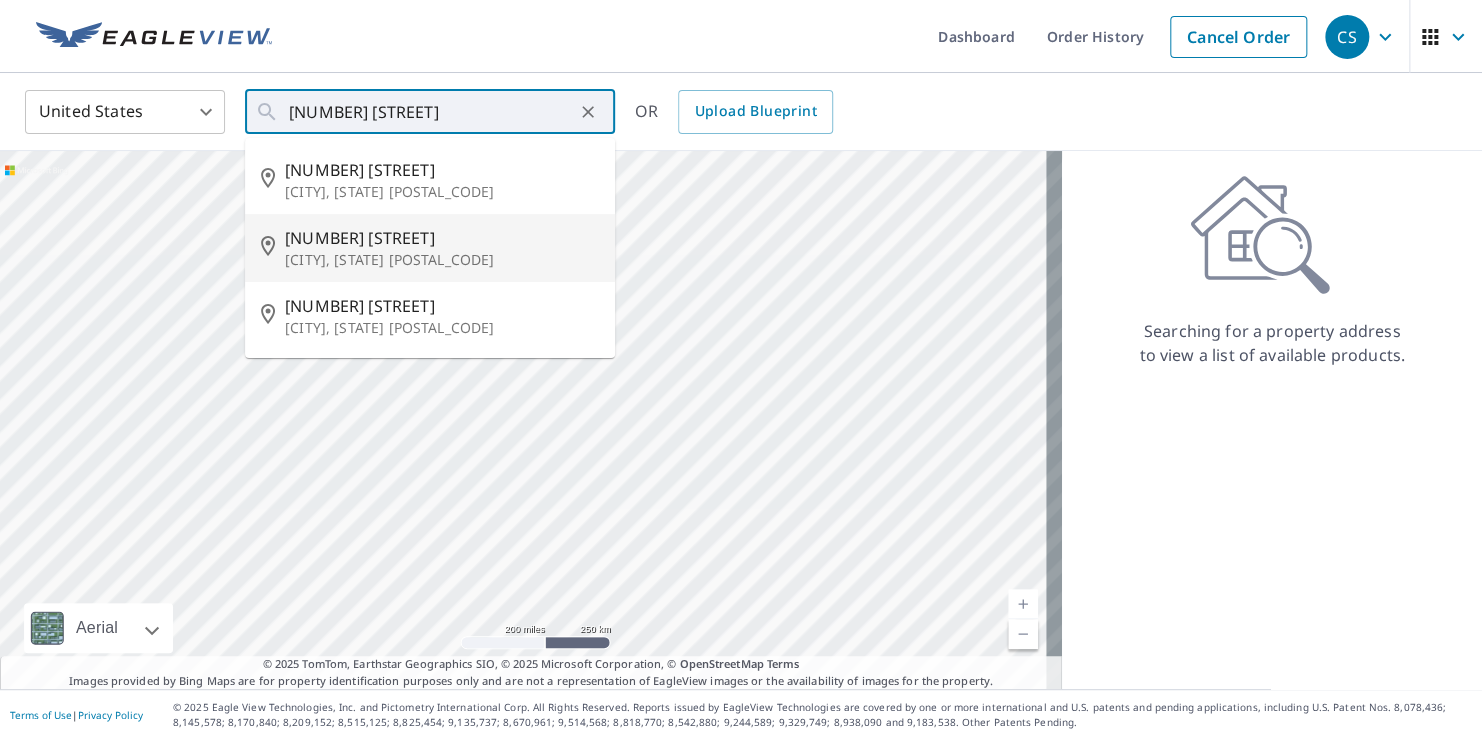 type on "[NUMBER] [STREET] [CITY], [STATE] [POSTAL_CODE]" 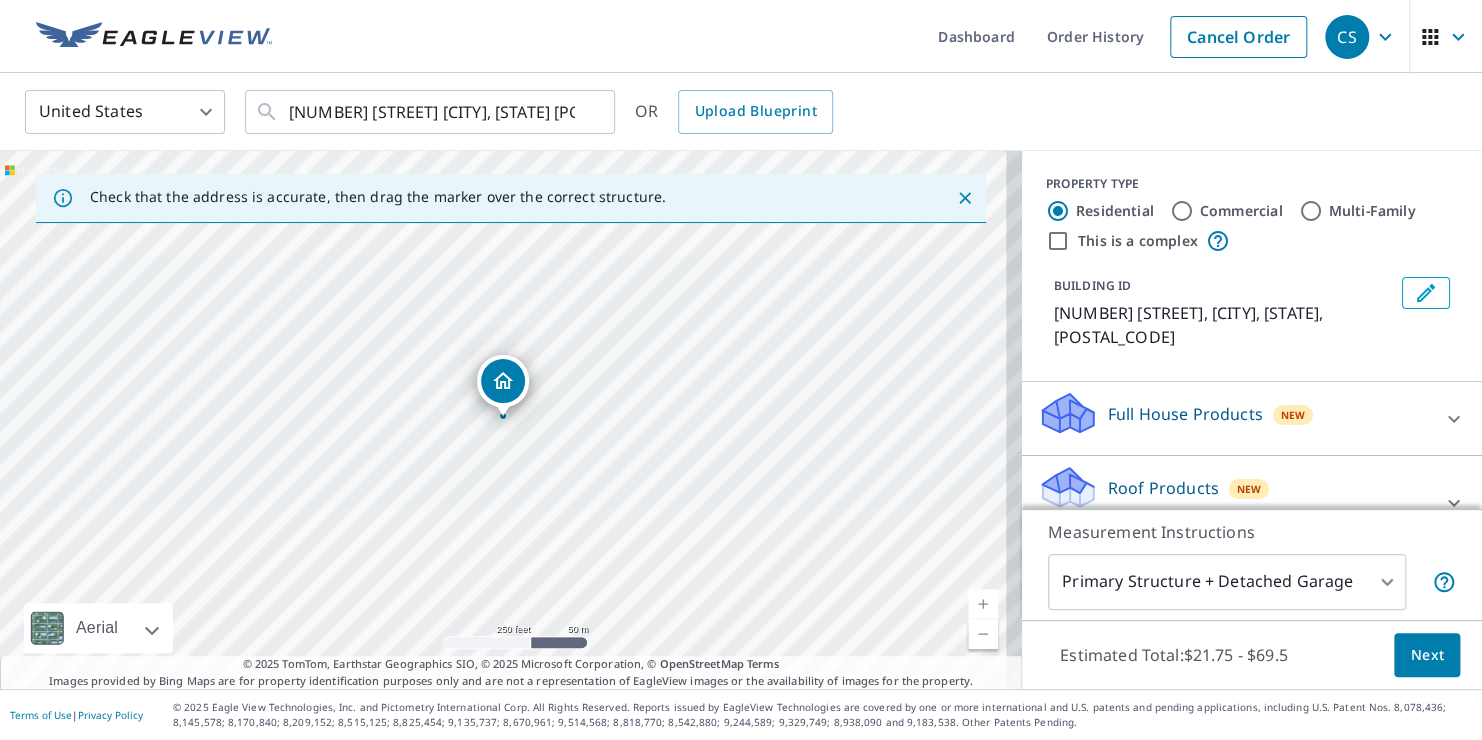 click at bounding box center [983, 604] 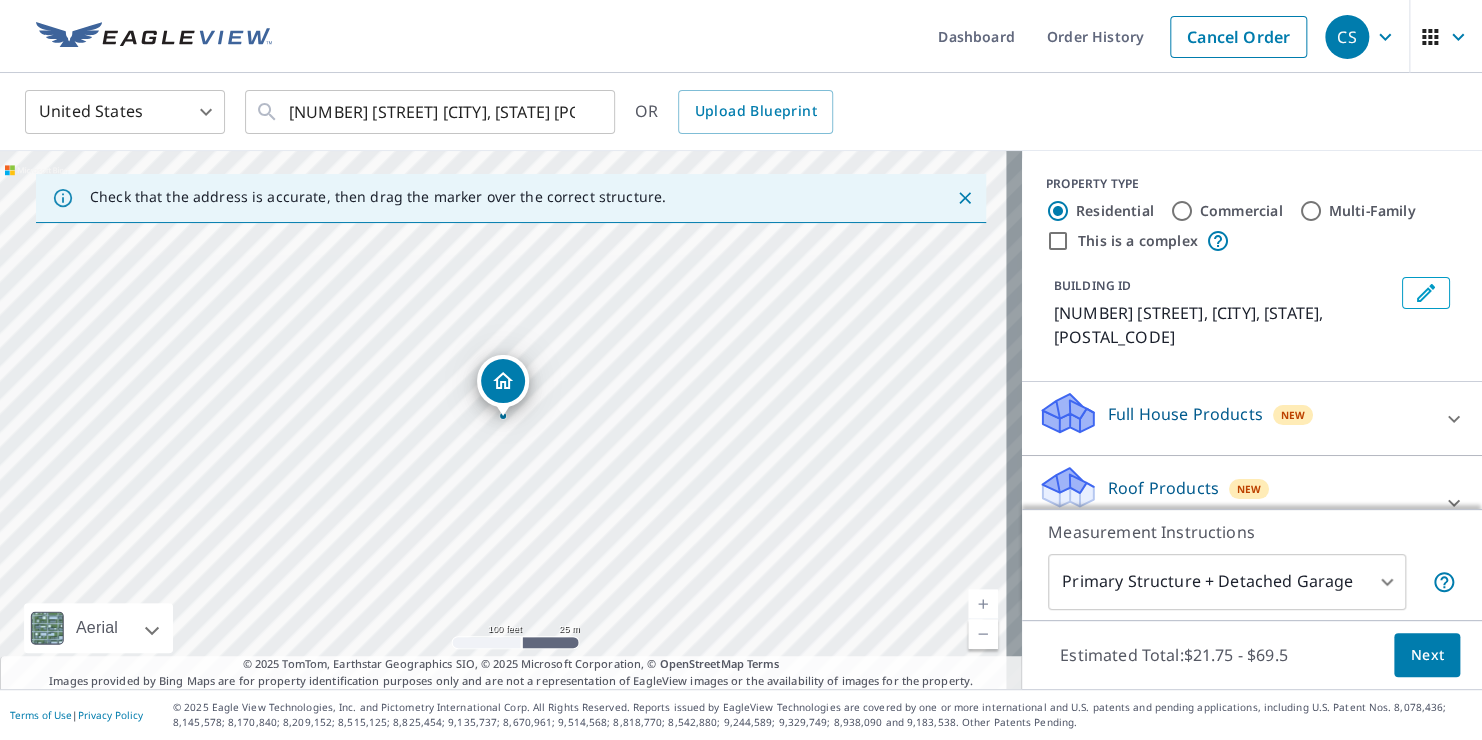 click at bounding box center [983, 604] 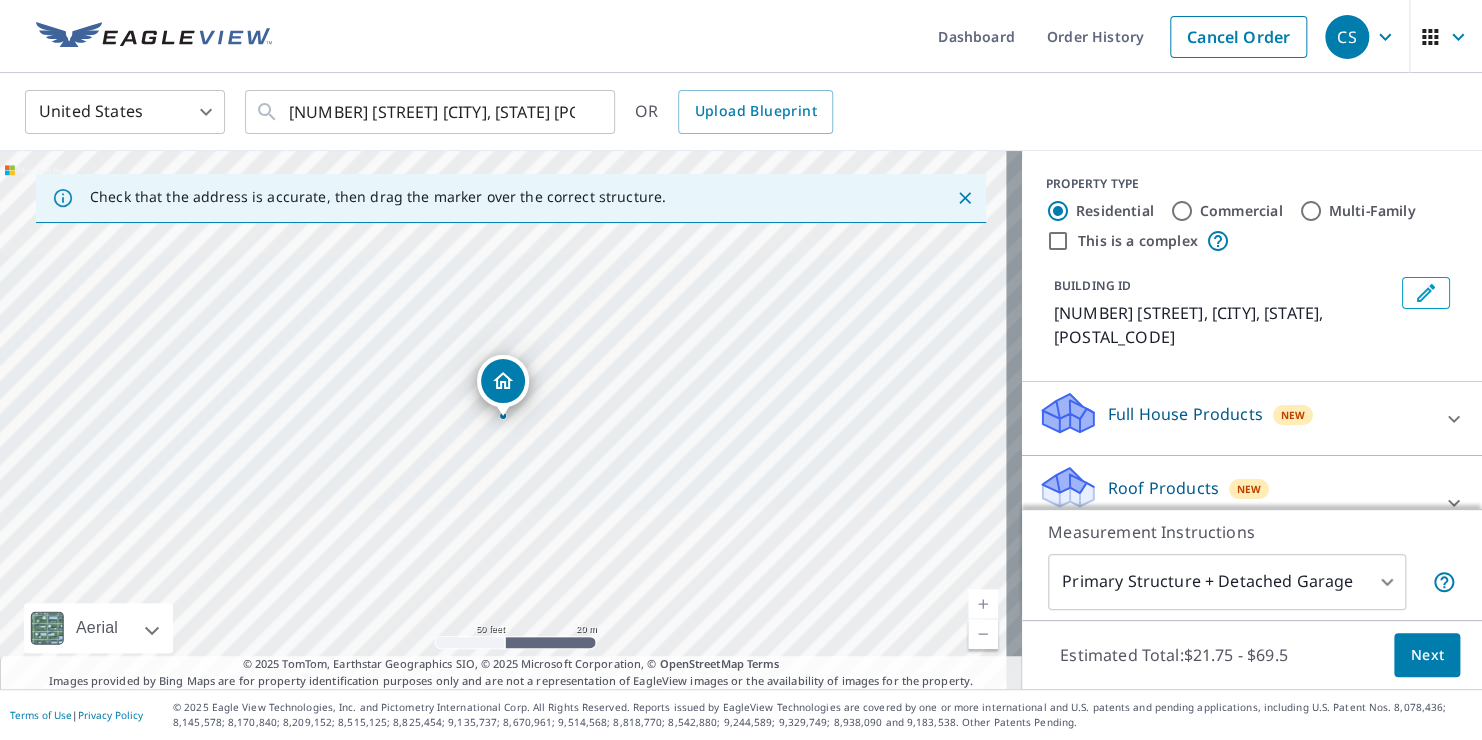 click at bounding box center (983, 604) 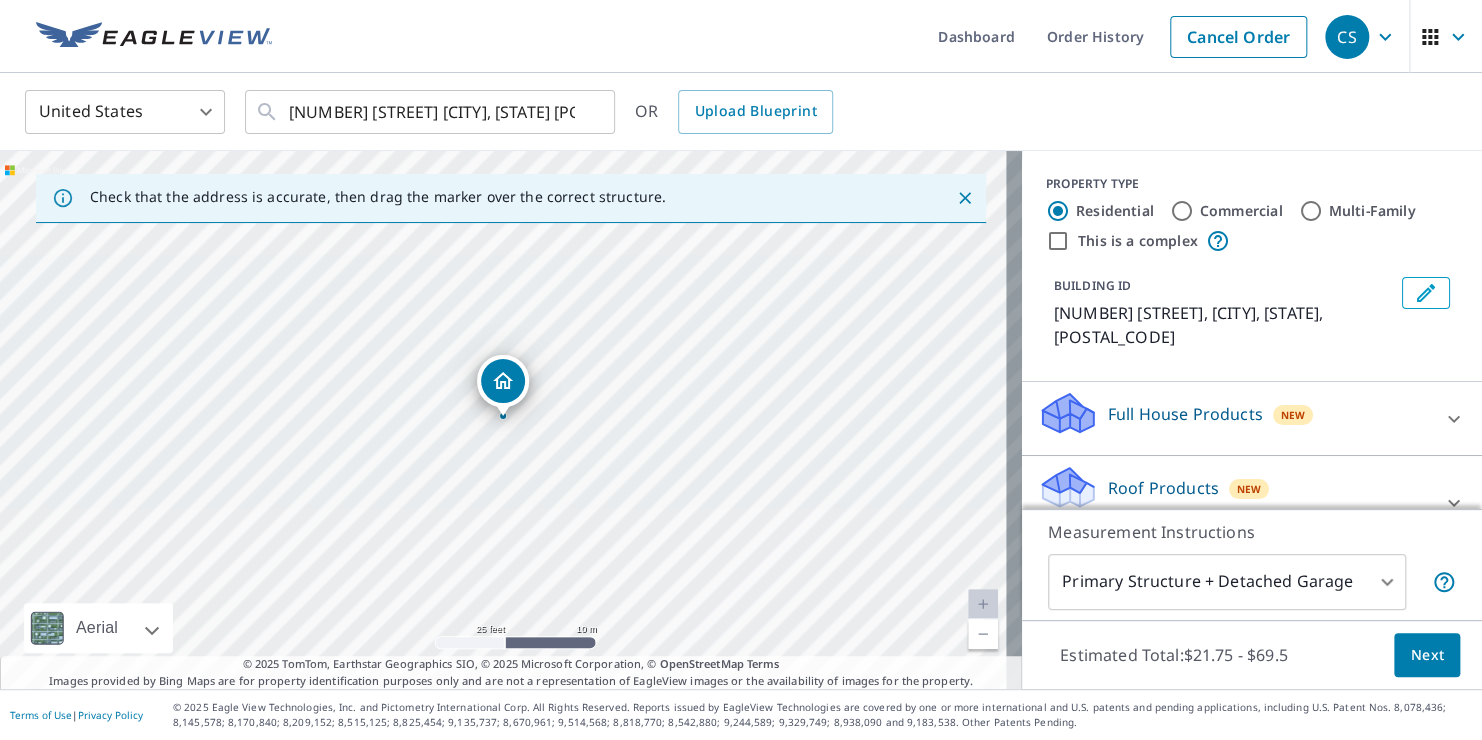 click at bounding box center (983, 604) 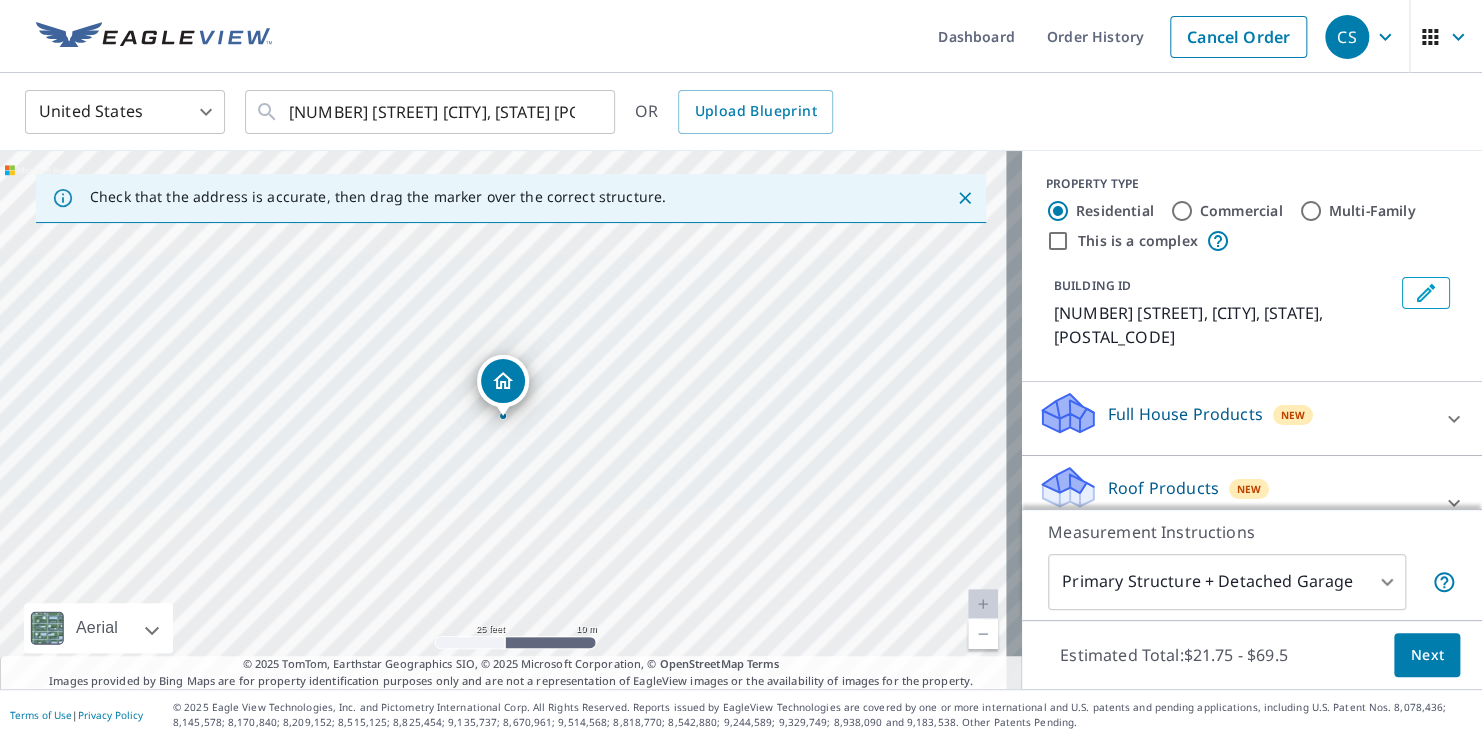click on "Next" at bounding box center [1427, 655] 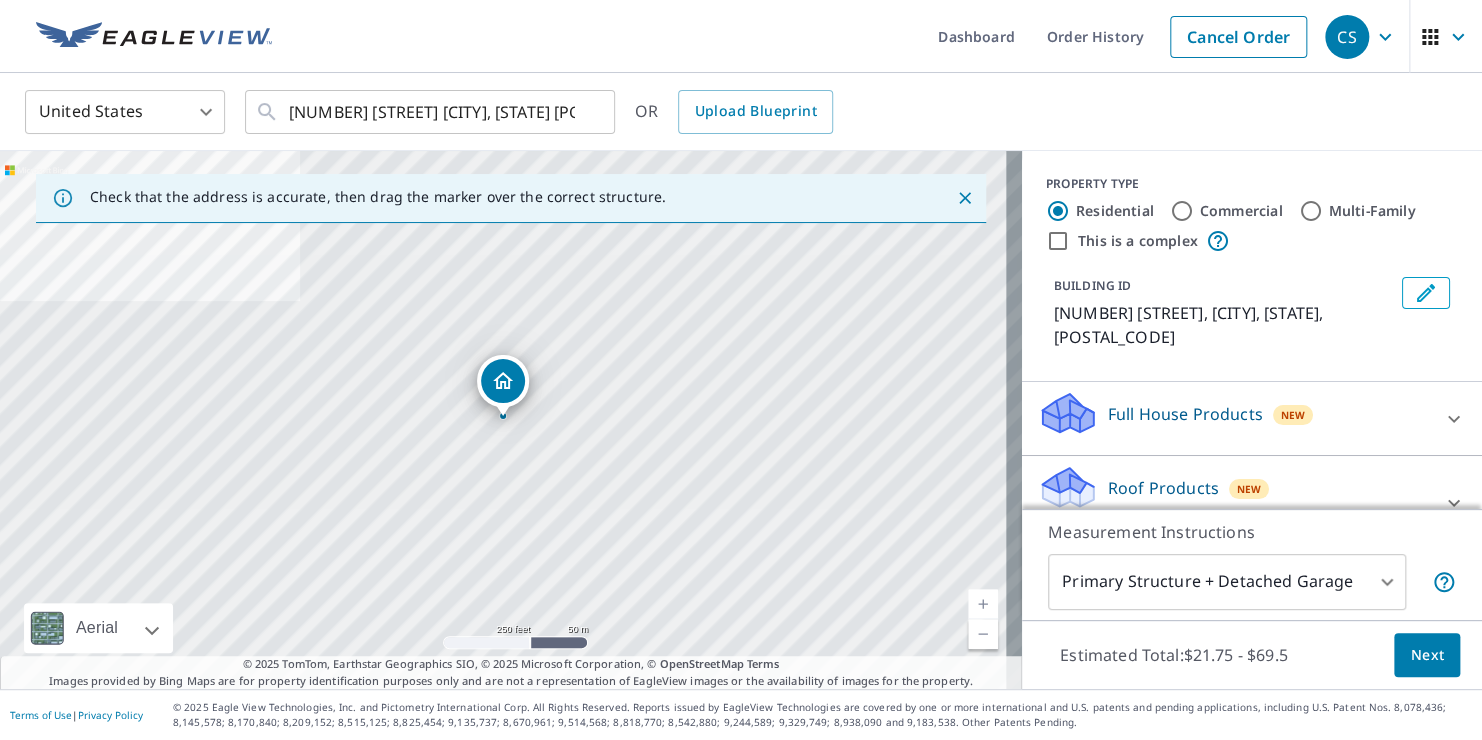click 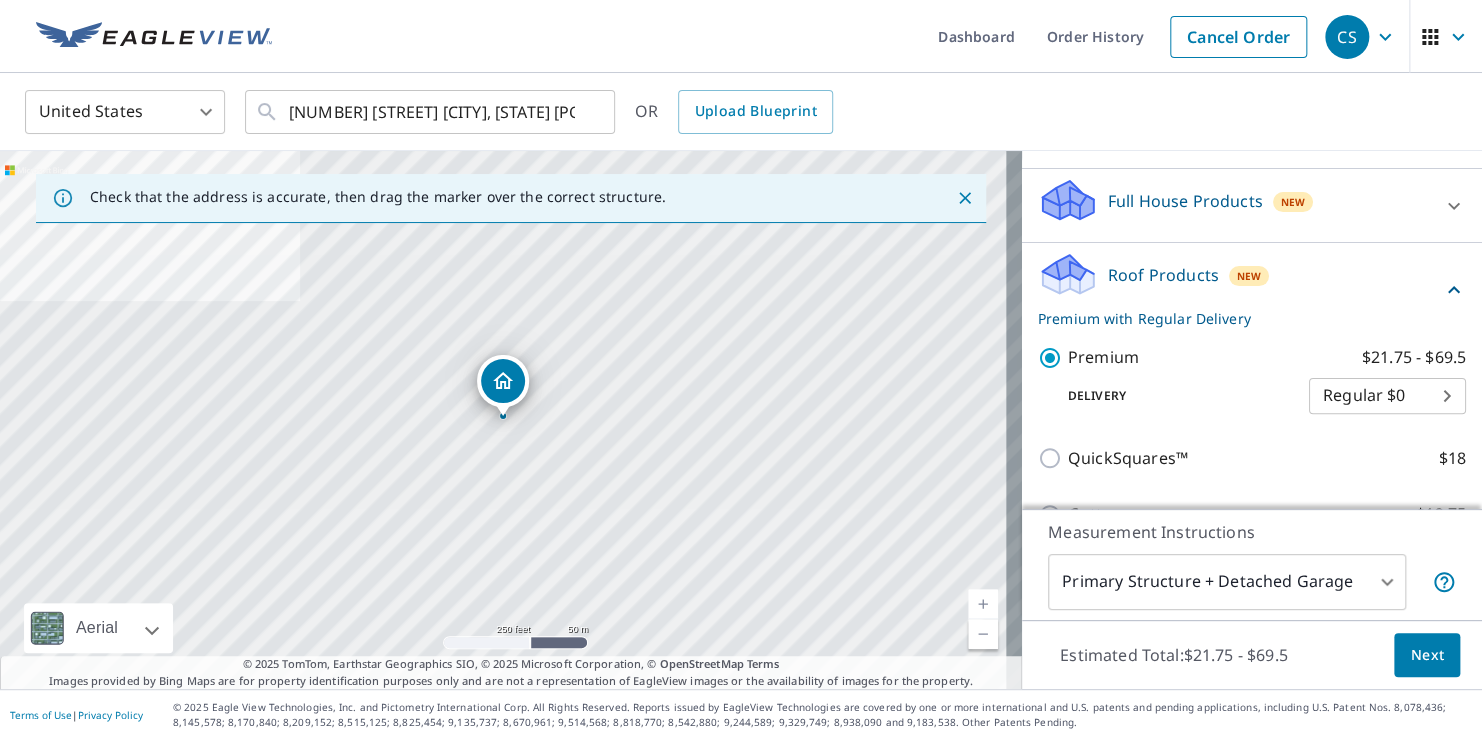 scroll, scrollTop: 293, scrollLeft: 0, axis: vertical 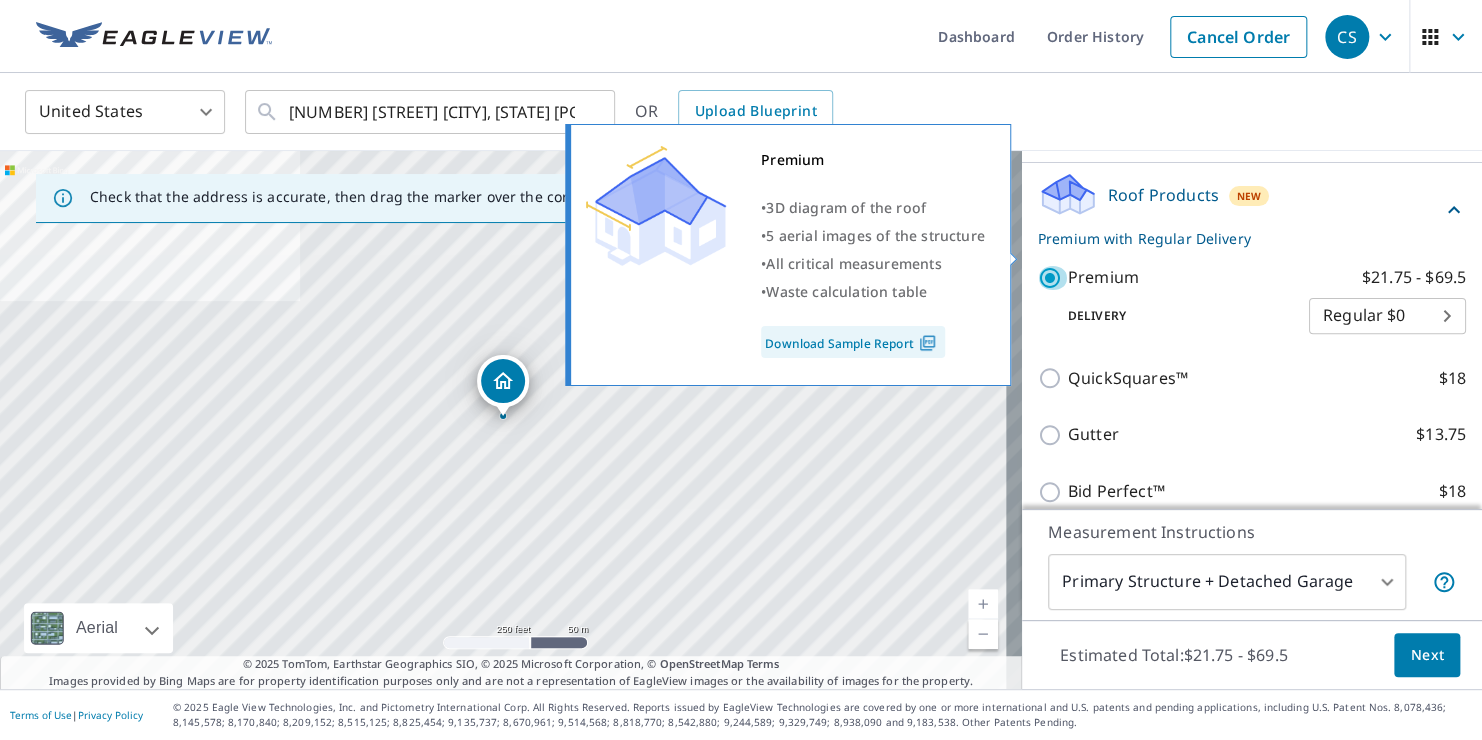 click on "Premium $21.75 - $69.5" at bounding box center (1053, 278) 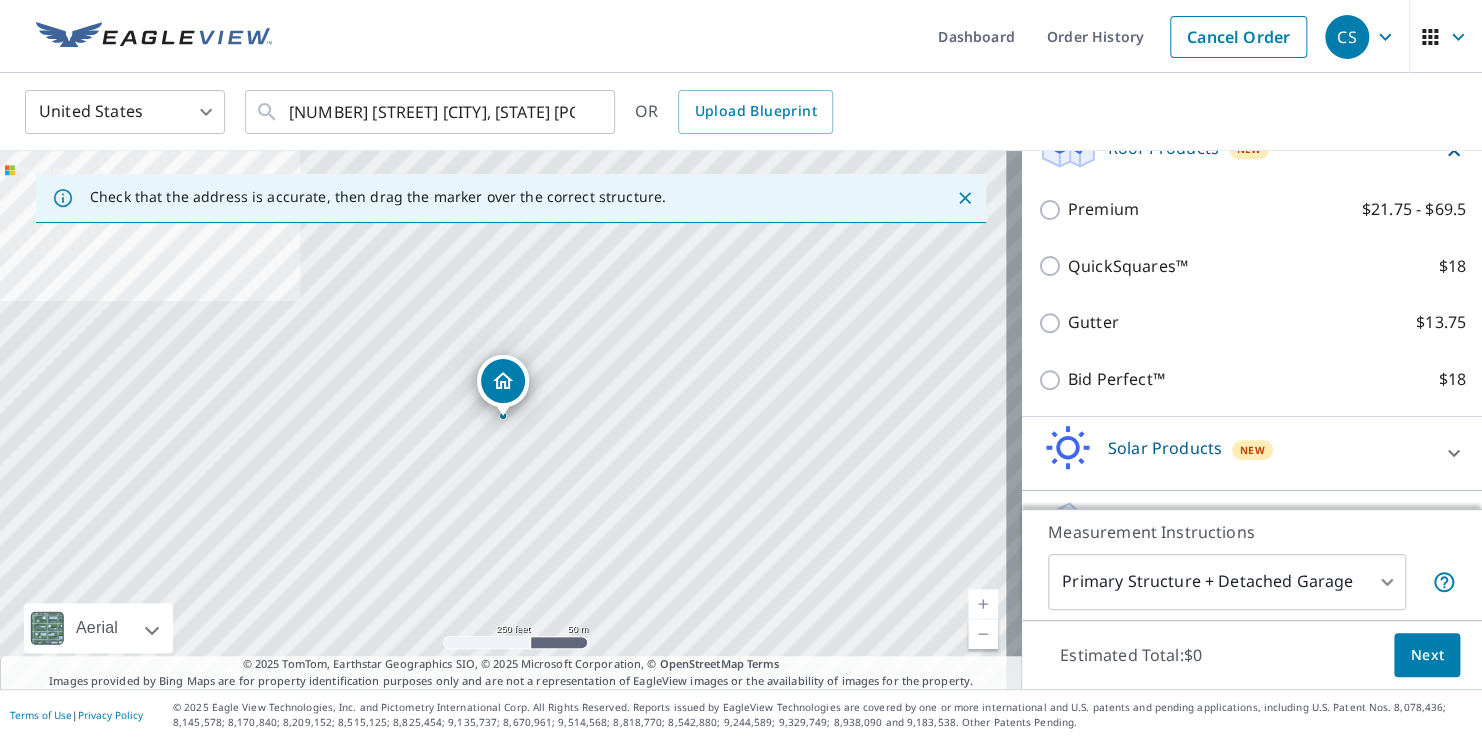scroll, scrollTop: 369, scrollLeft: 0, axis: vertical 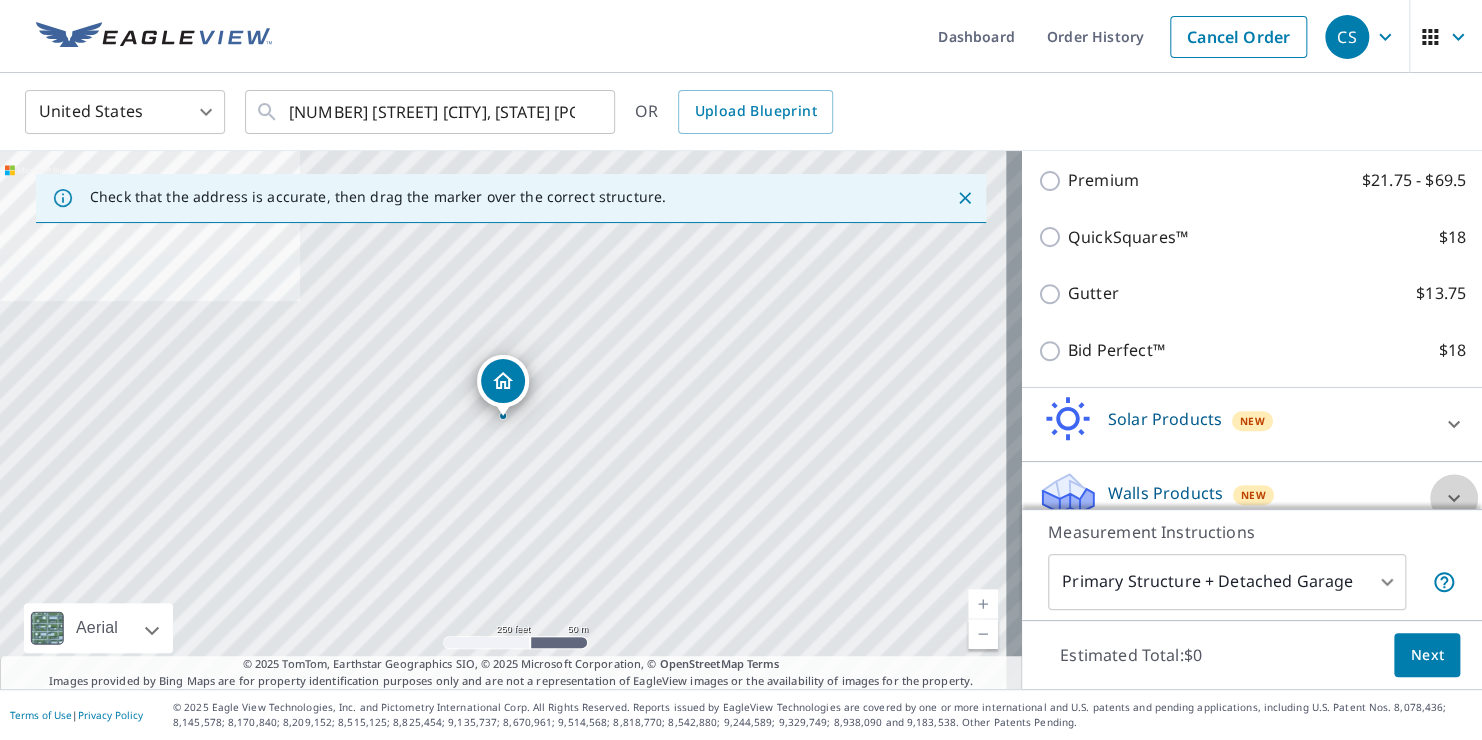 click 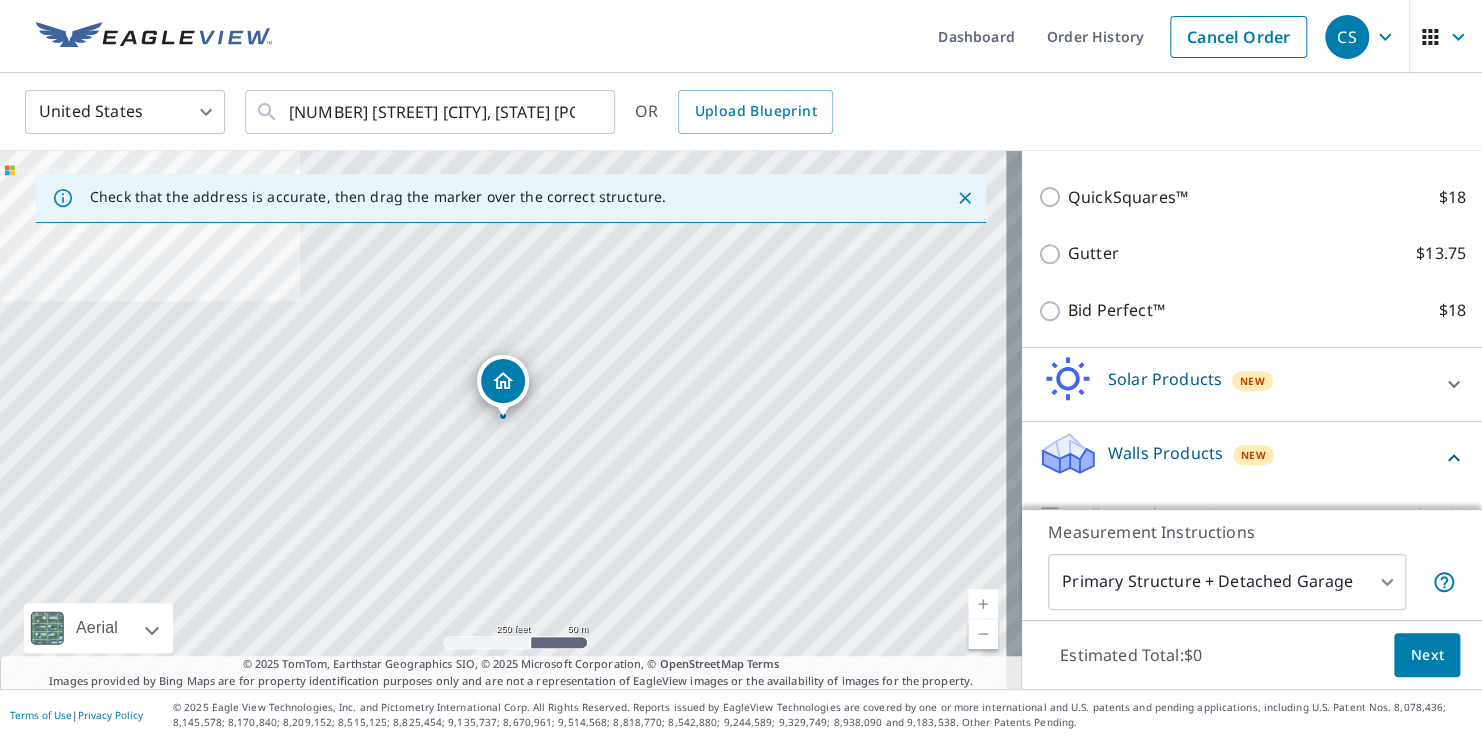 scroll, scrollTop: 482, scrollLeft: 0, axis: vertical 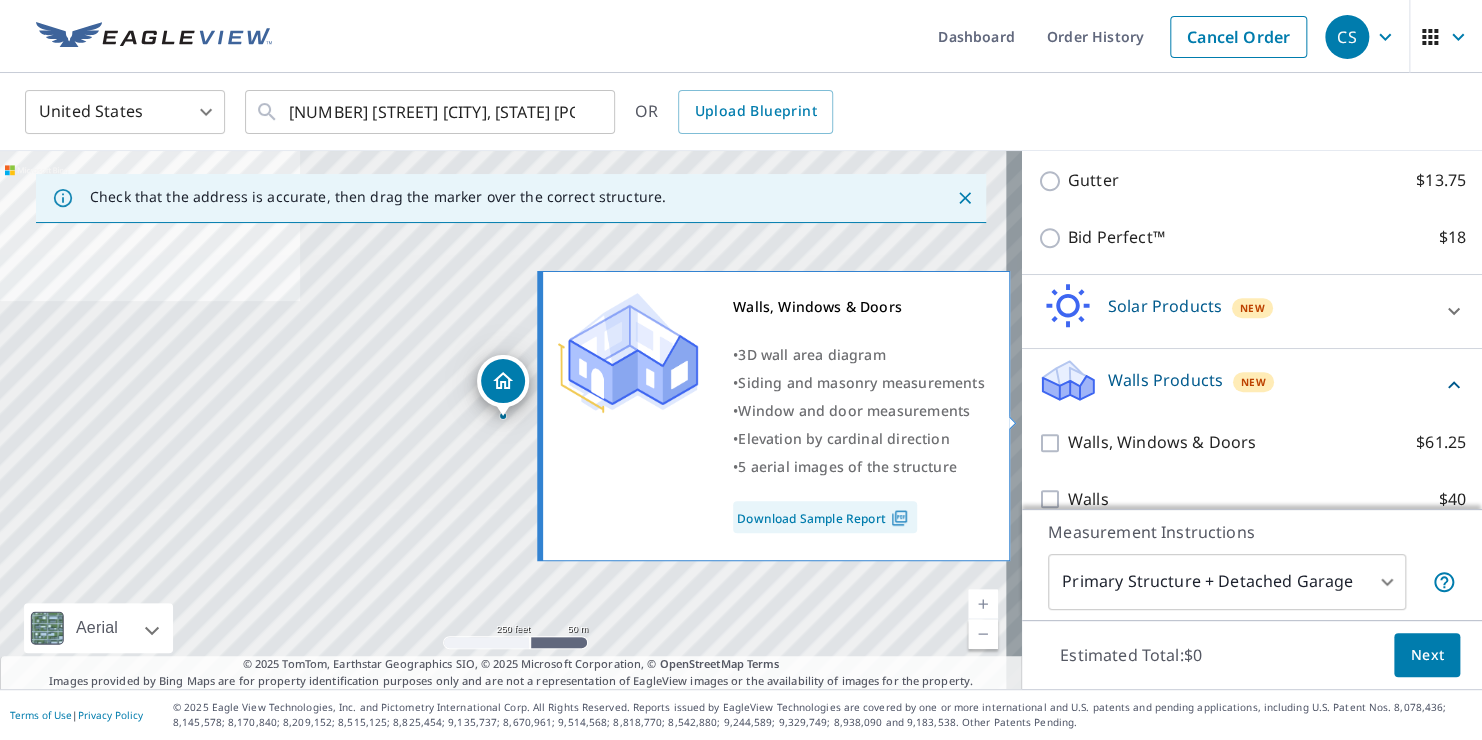 click on "Walls, Windows & Doors $61.25" at bounding box center [1053, 443] 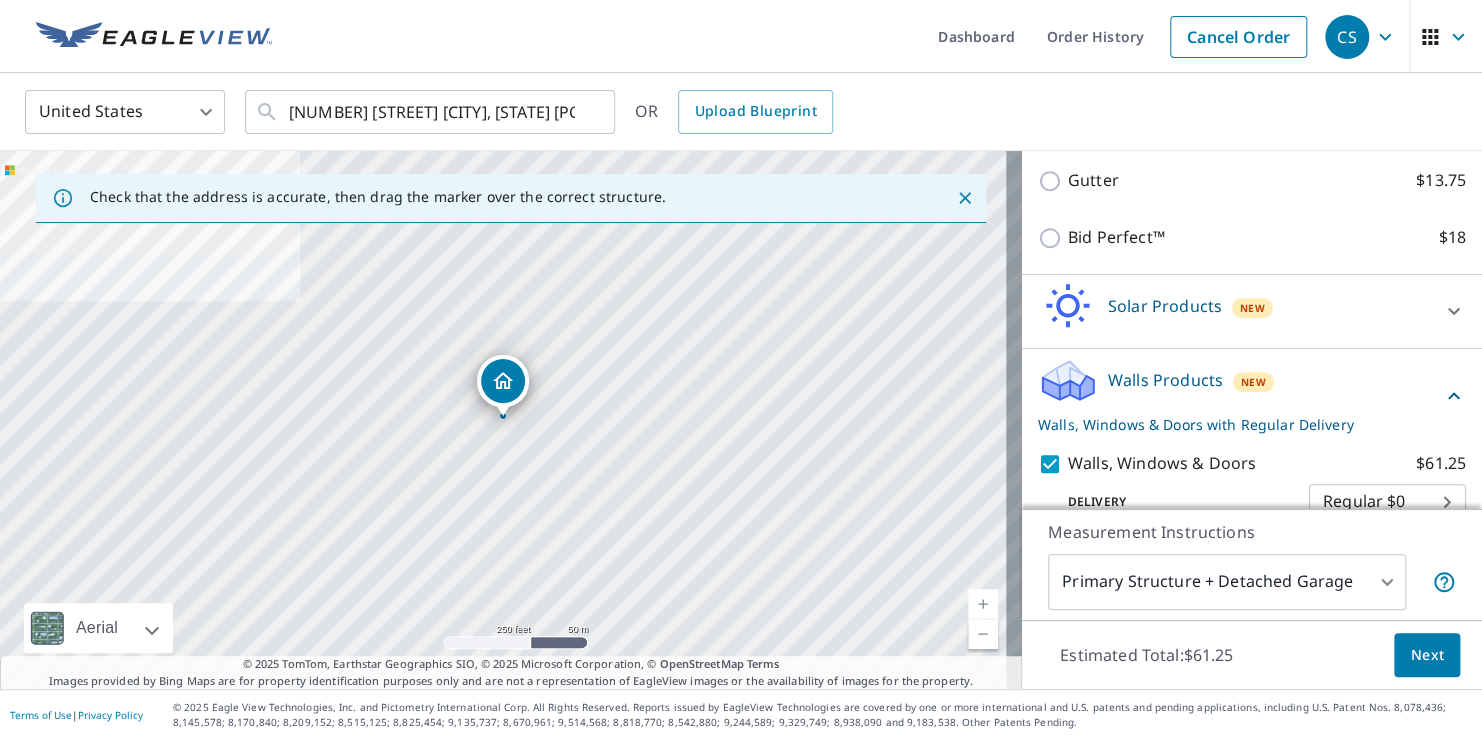 click on "Next" at bounding box center (1427, 655) 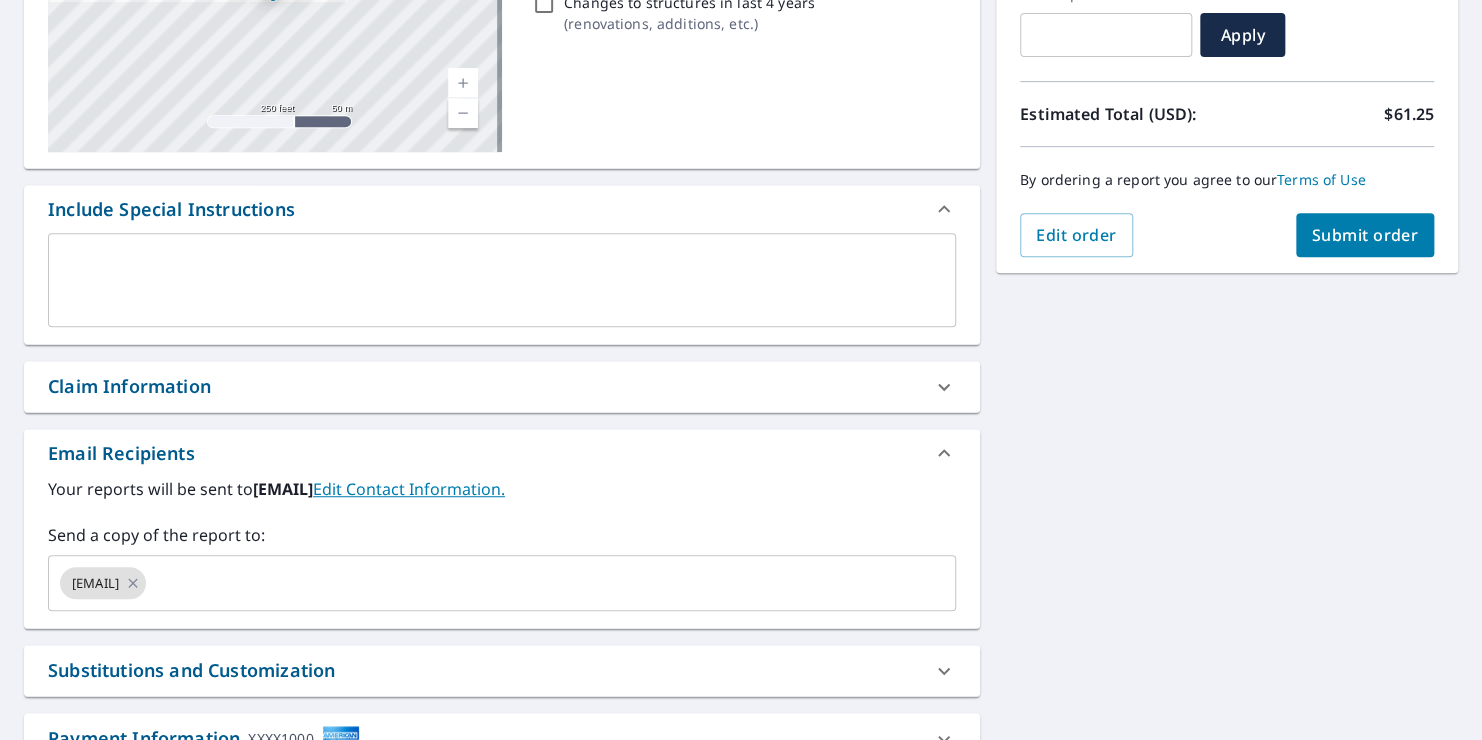 scroll, scrollTop: 372, scrollLeft: 0, axis: vertical 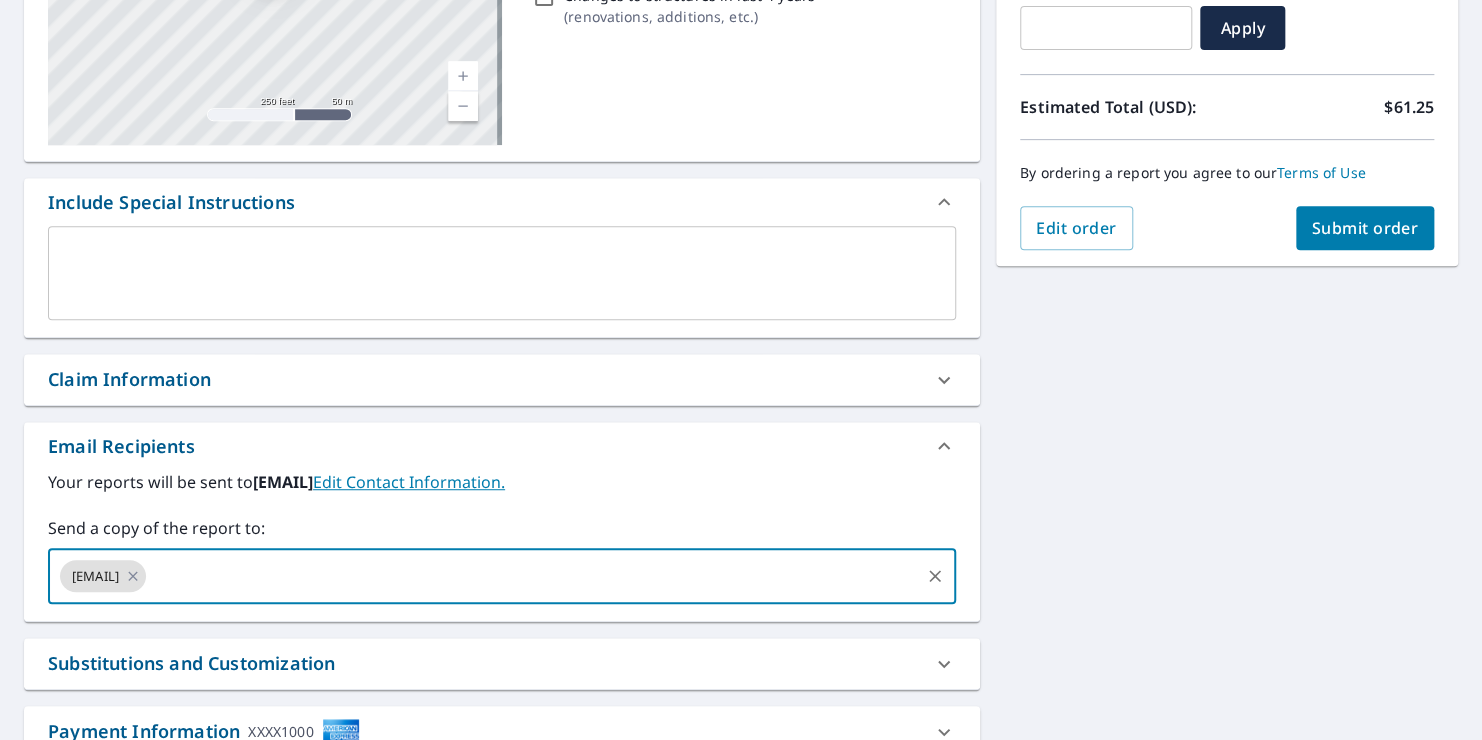 click at bounding box center [533, 576] 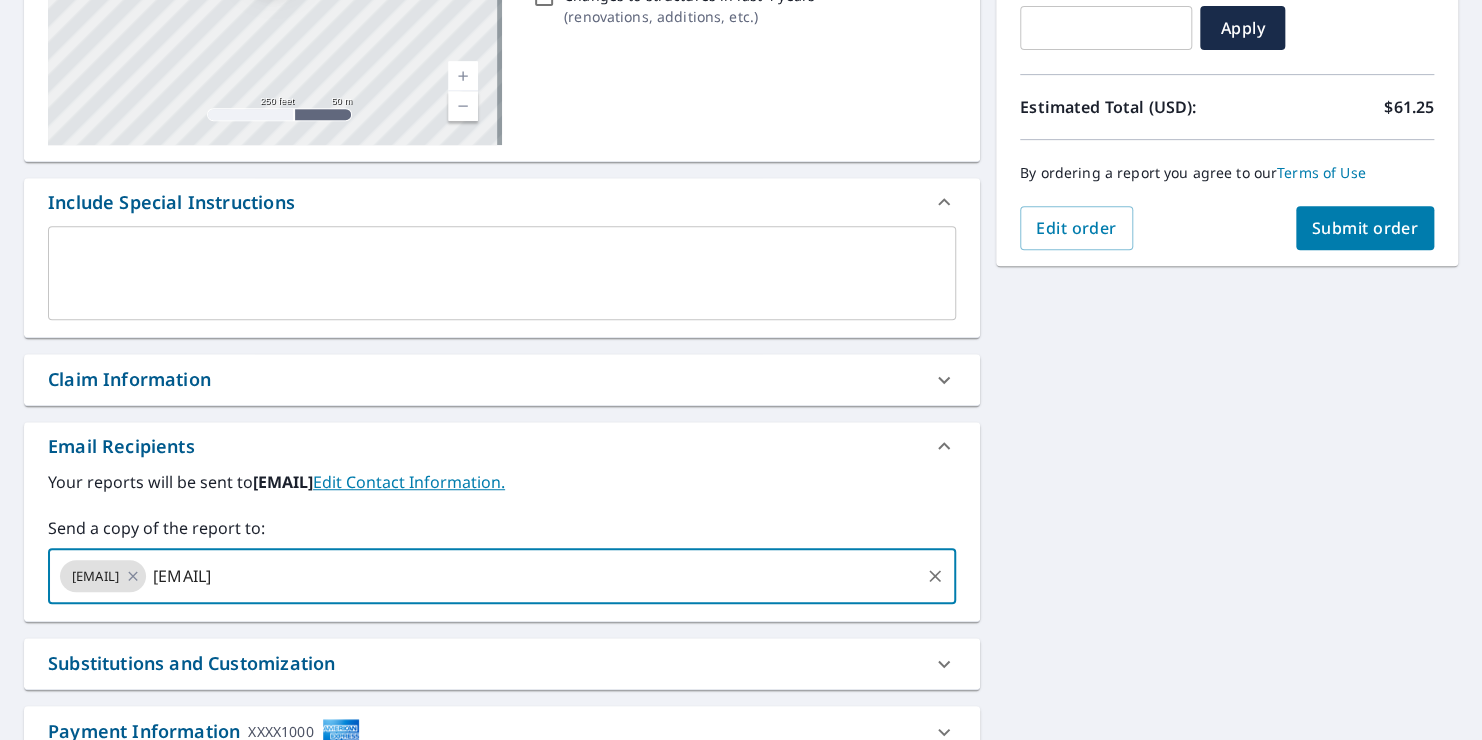type on "[EMAIL]" 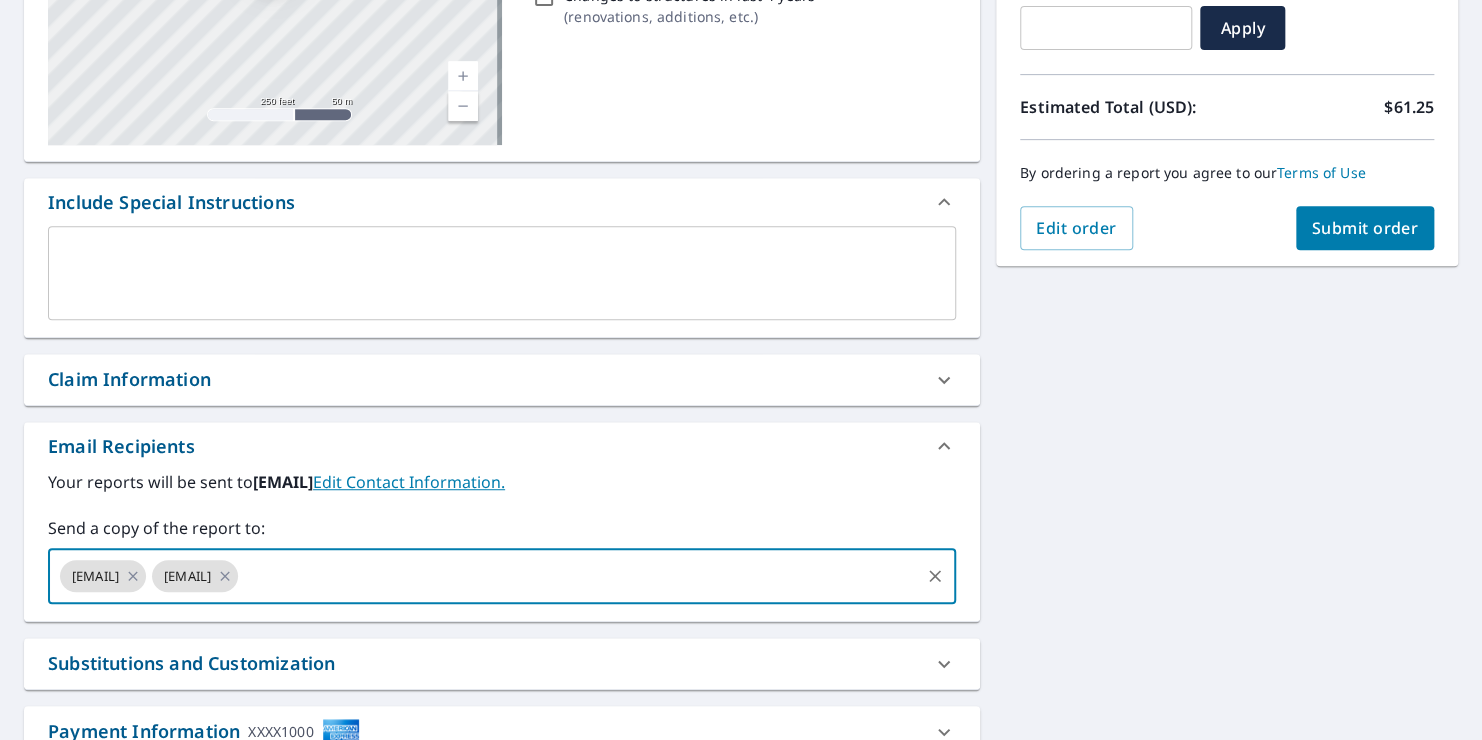click on "Submit order" at bounding box center [1365, 228] 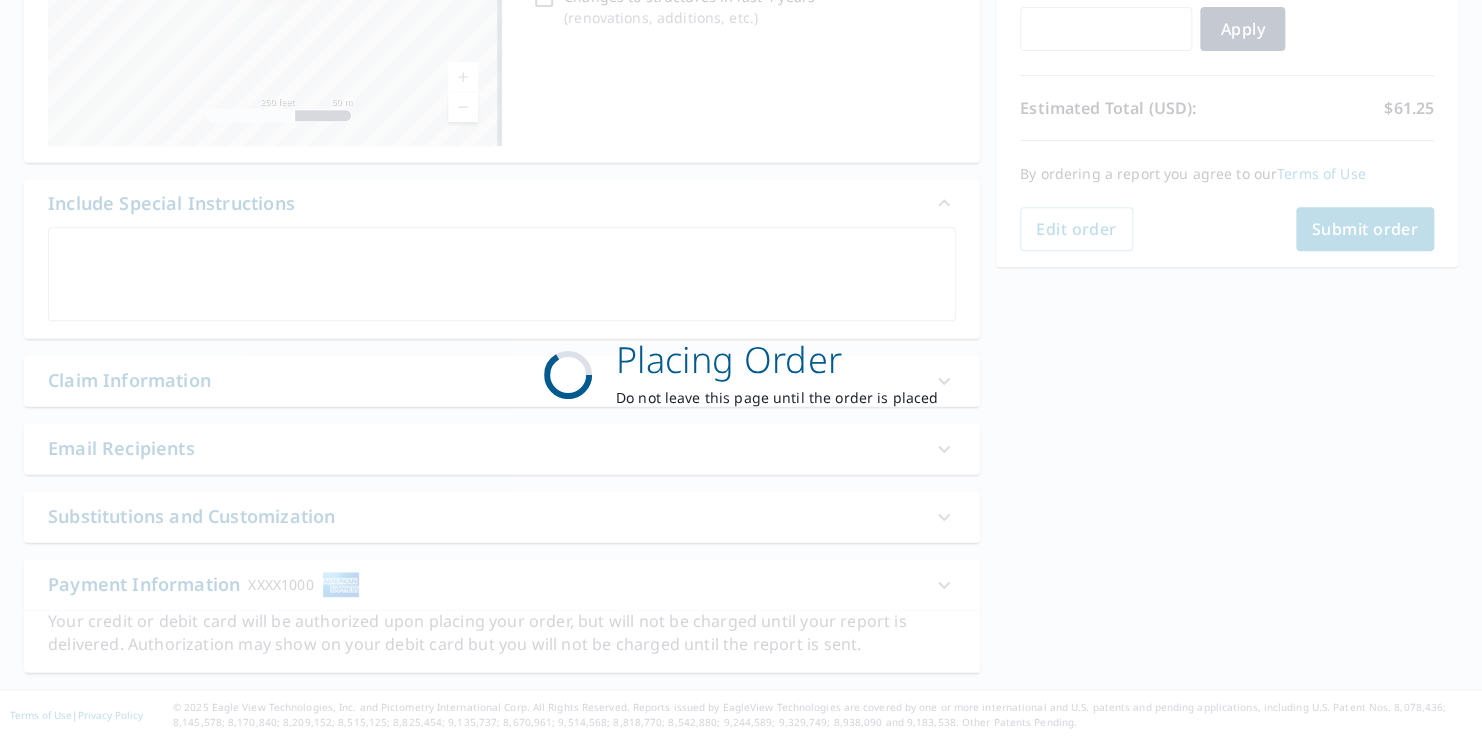 scroll, scrollTop: 369, scrollLeft: 0, axis: vertical 